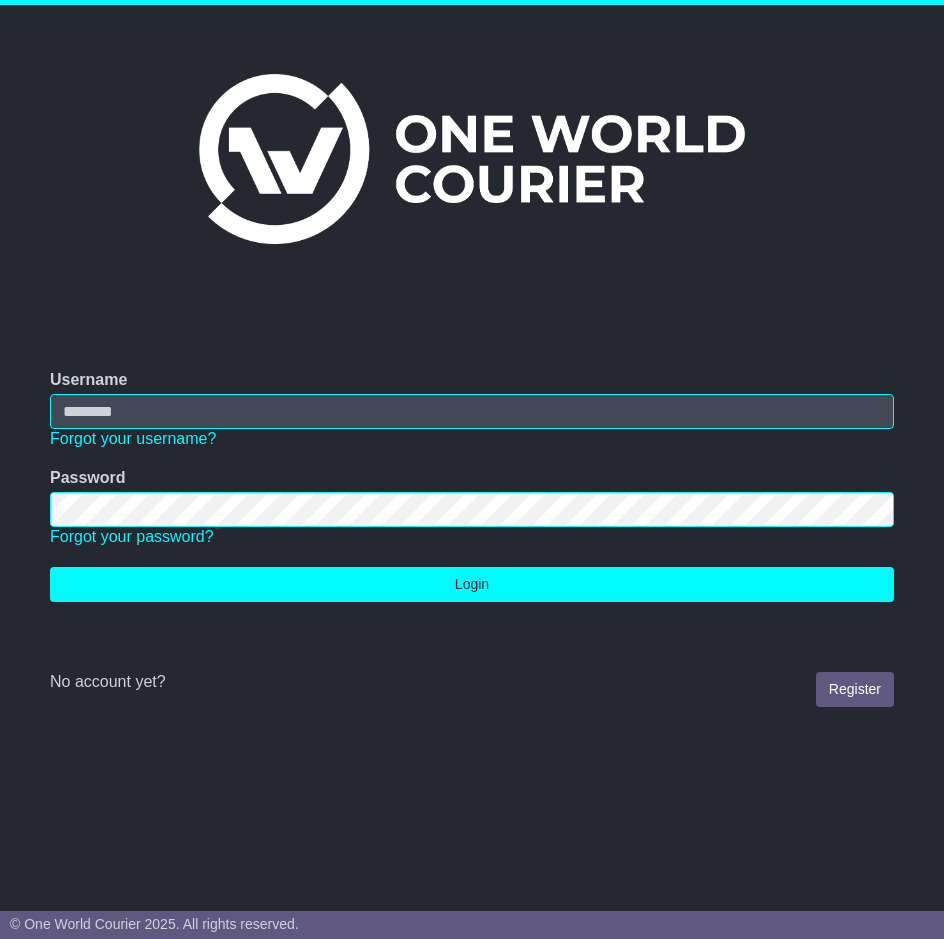 scroll, scrollTop: 0, scrollLeft: 0, axis: both 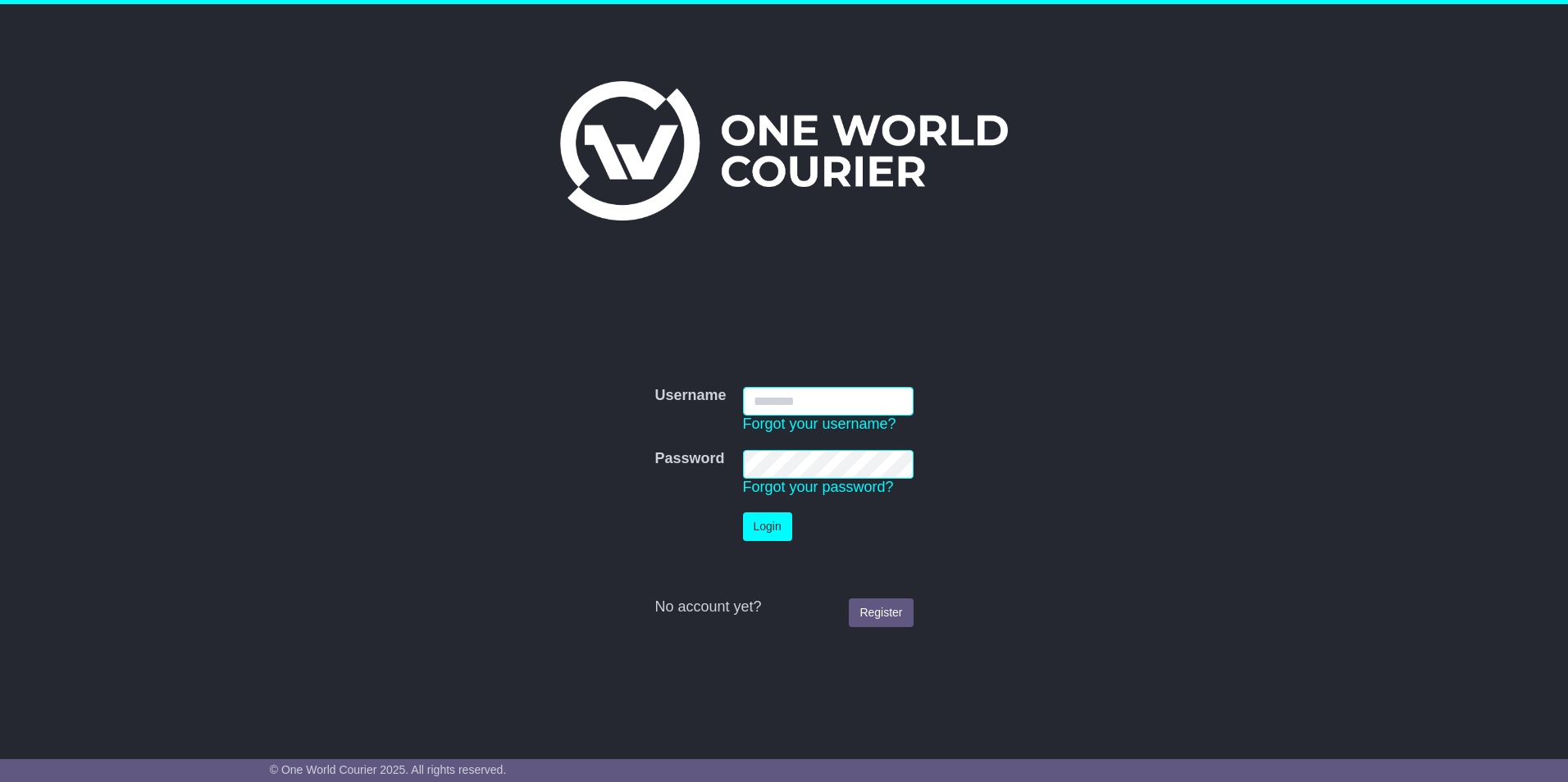 type on "******" 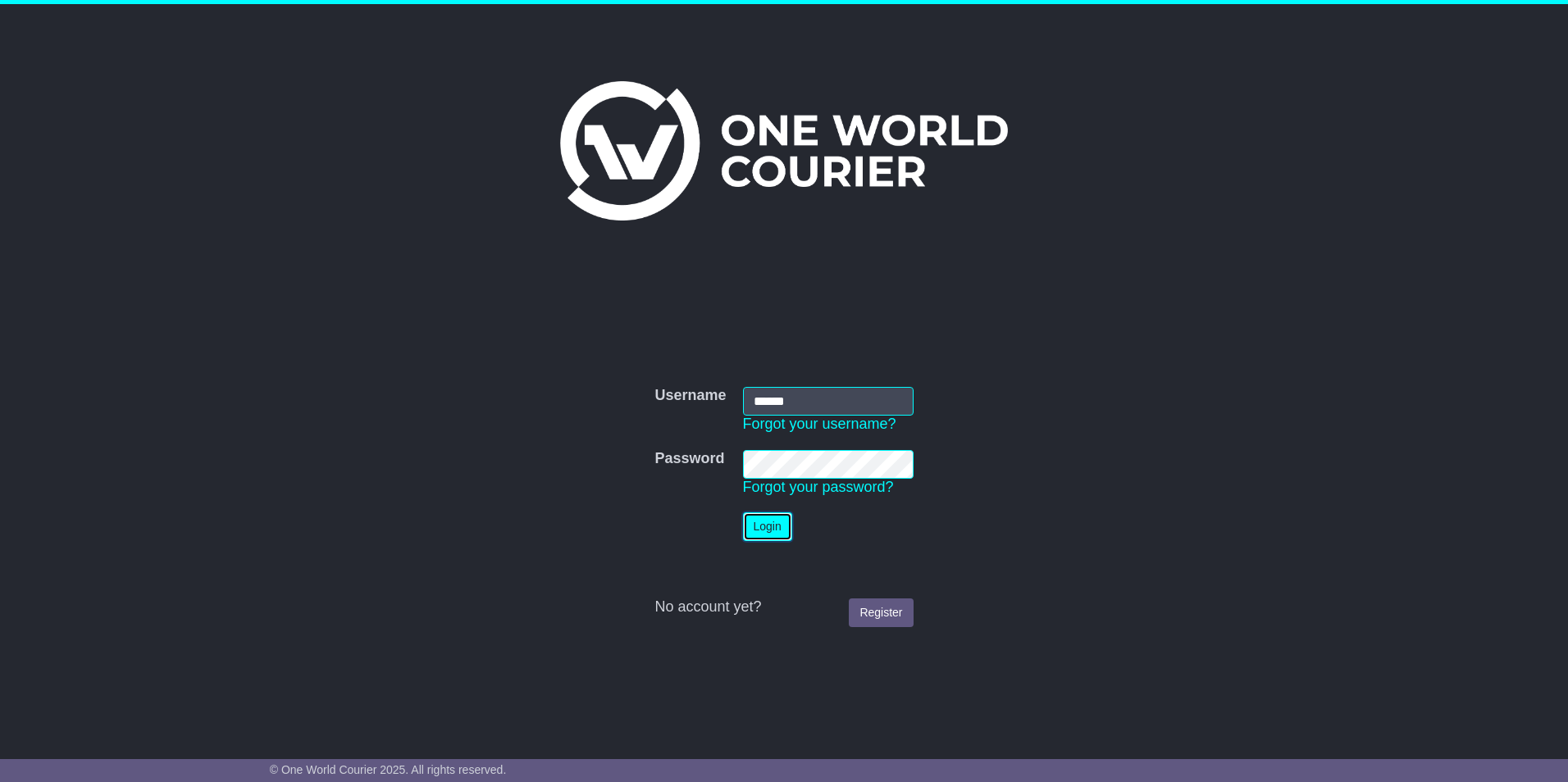 click on "Login" at bounding box center (768, 526) 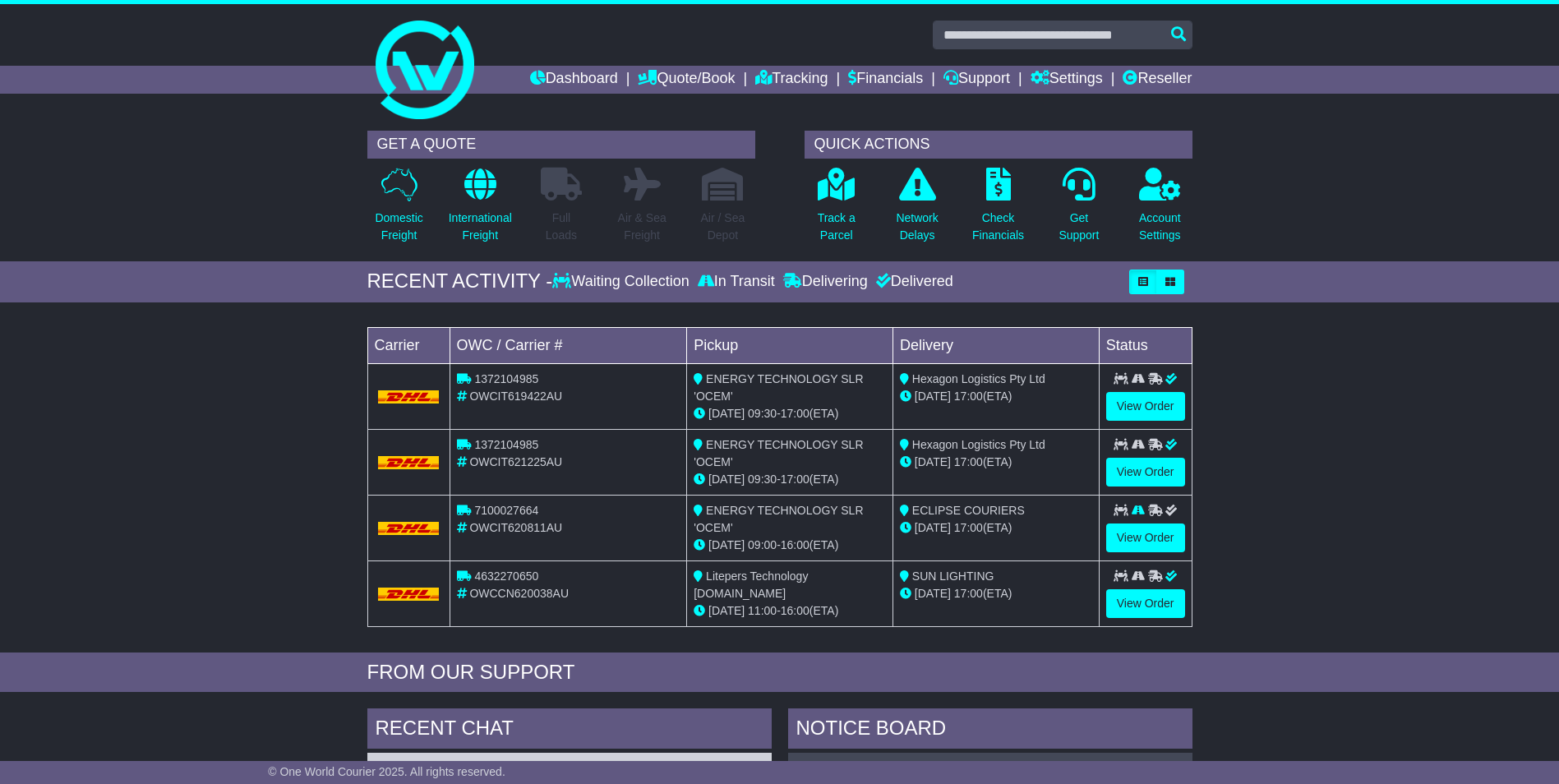 scroll, scrollTop: 0, scrollLeft: 0, axis: both 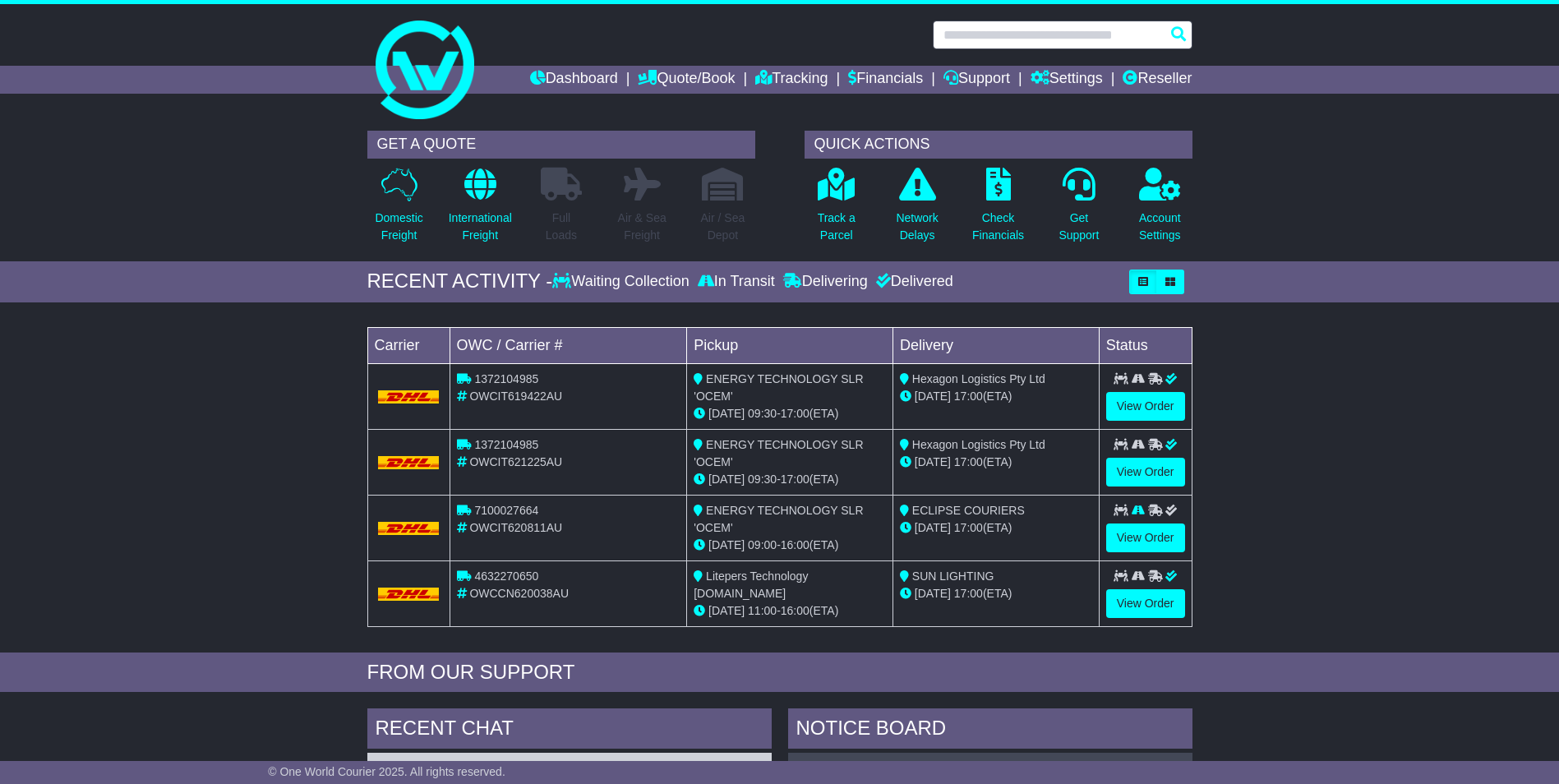 click at bounding box center [1063, 35] 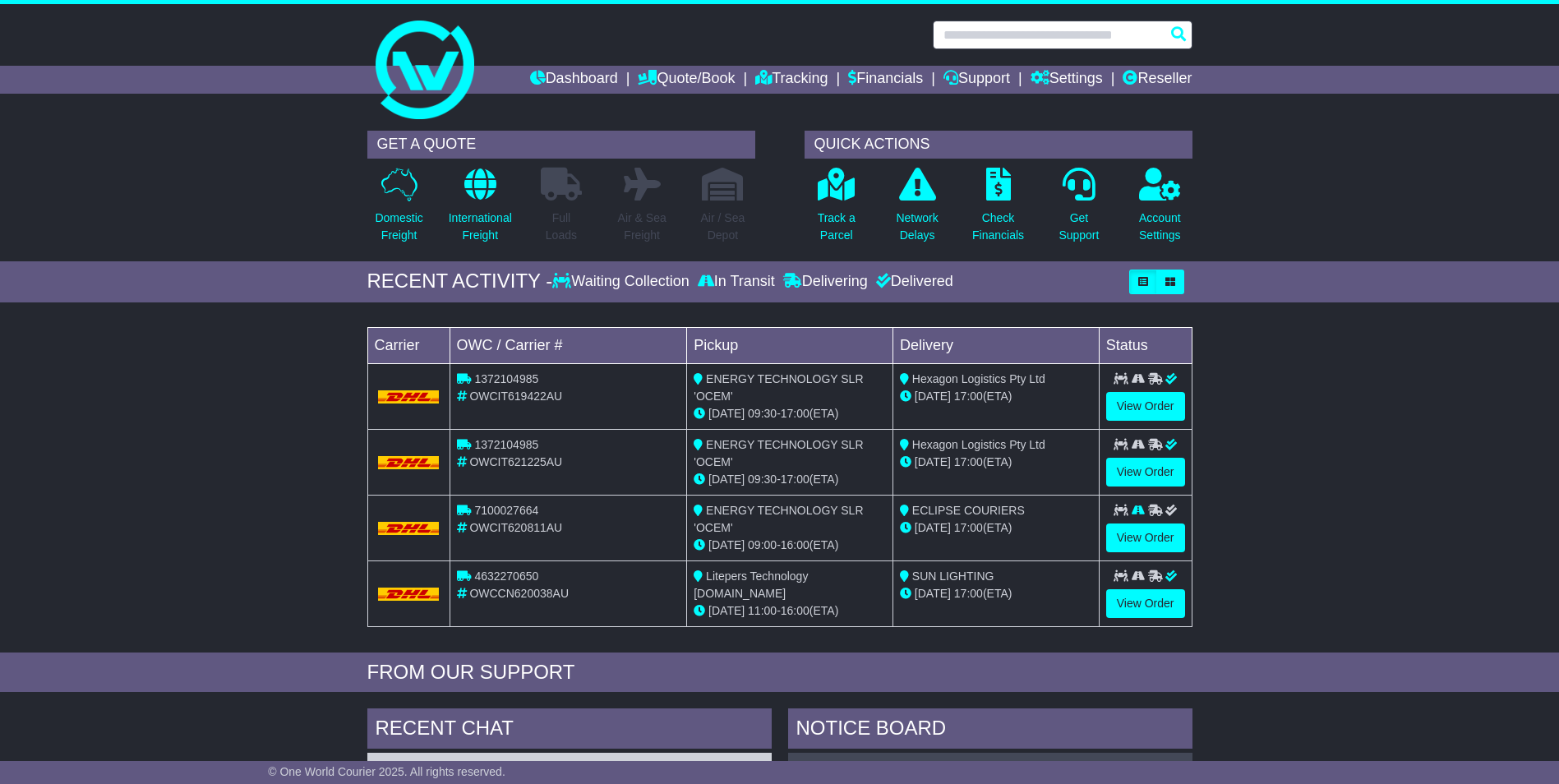 paste on "*********" 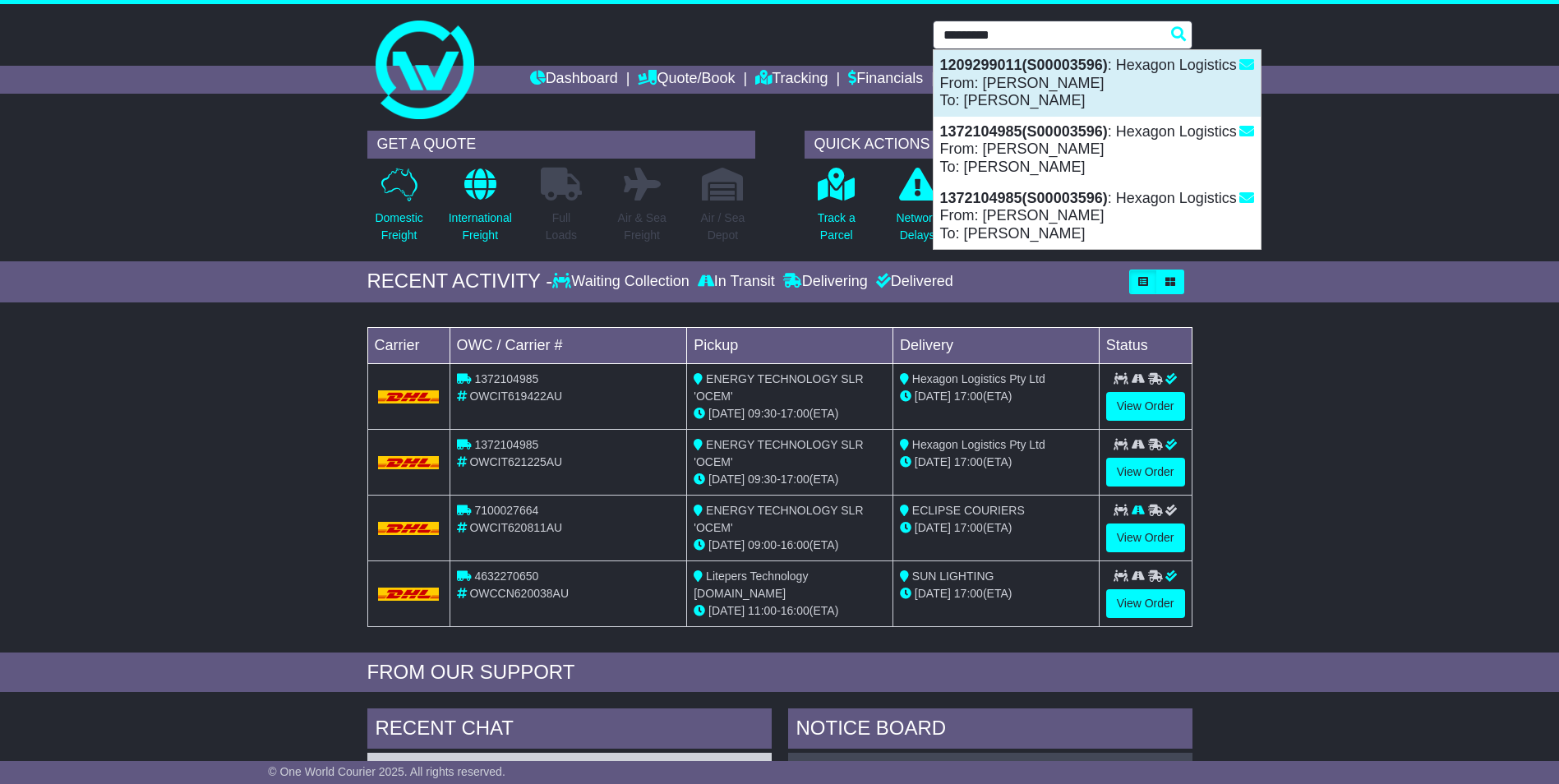 click on "1209299011(S00003596) : Hexagon Logistics From: Maria Elena Ferri To: Heather Holmes" at bounding box center (1097, 83) 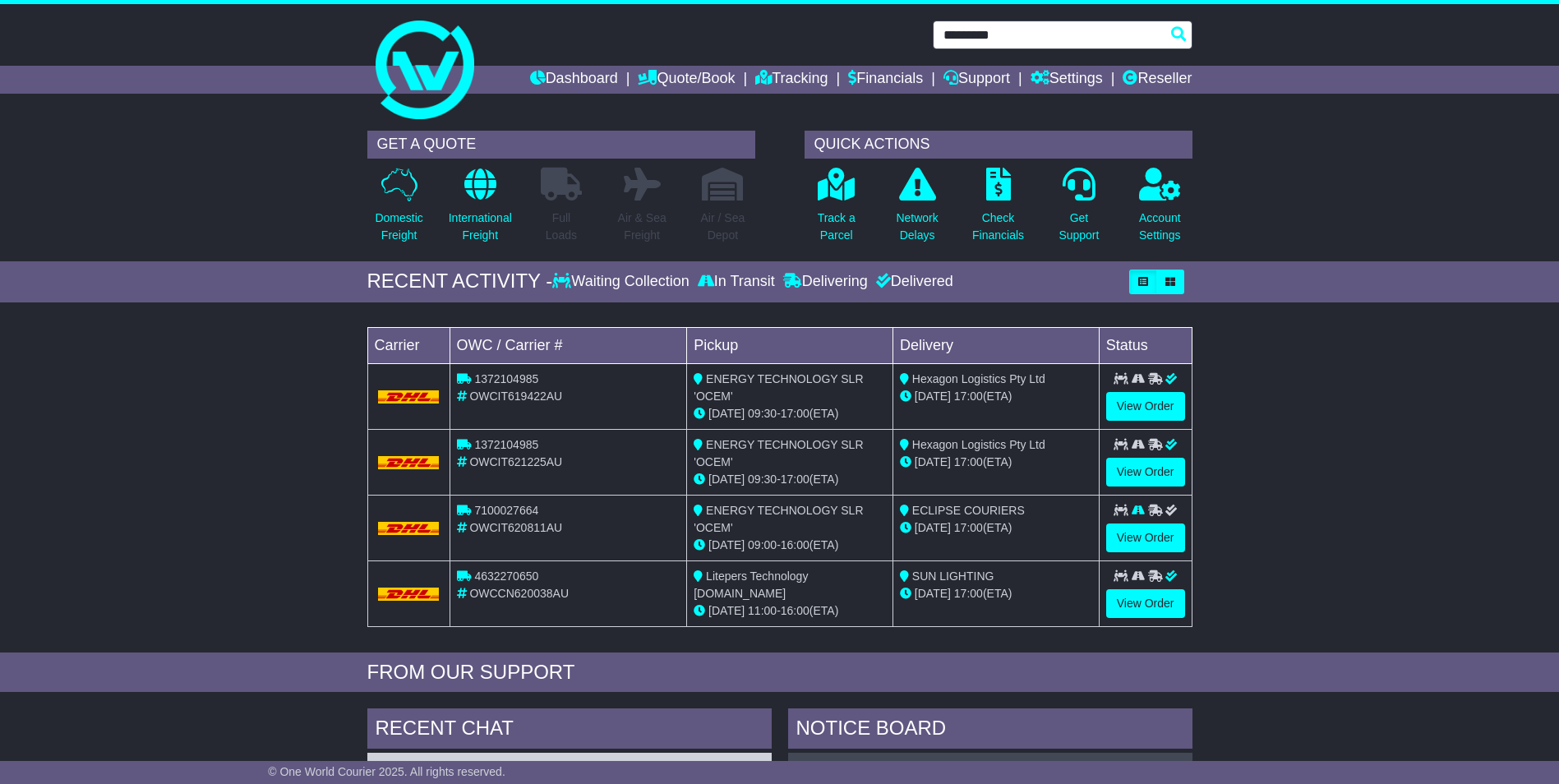 type on "**********" 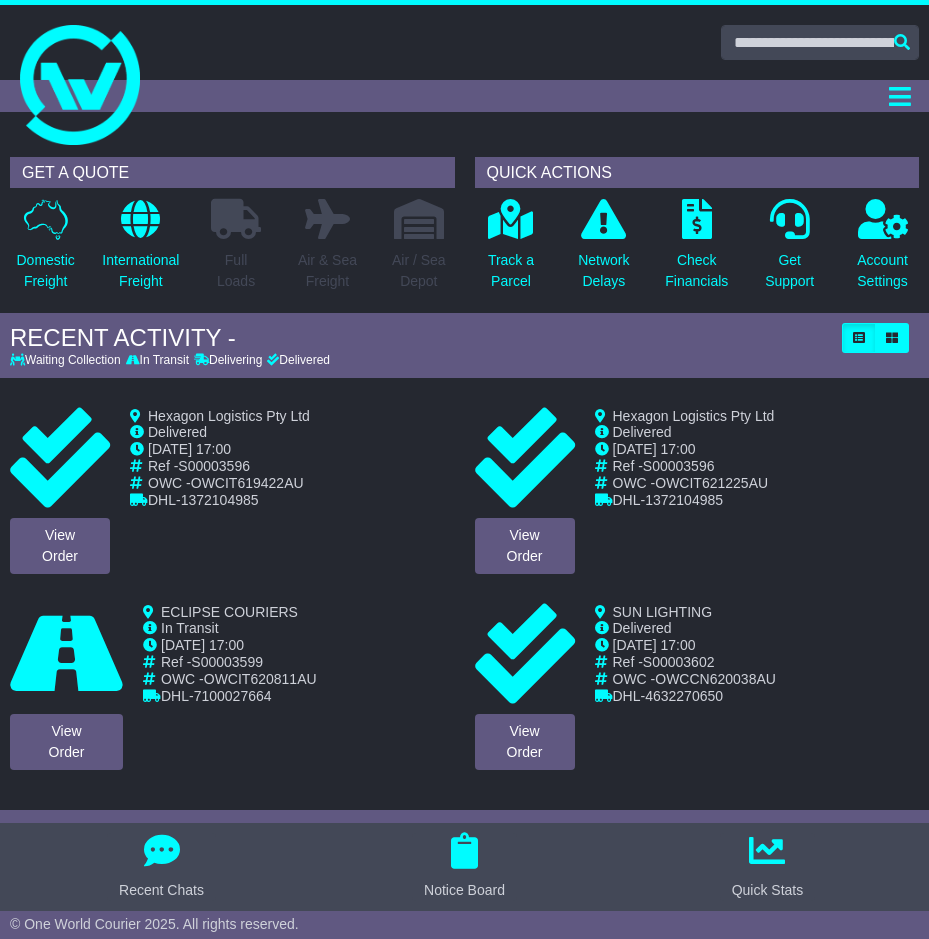 scroll, scrollTop: 0, scrollLeft: 0, axis: both 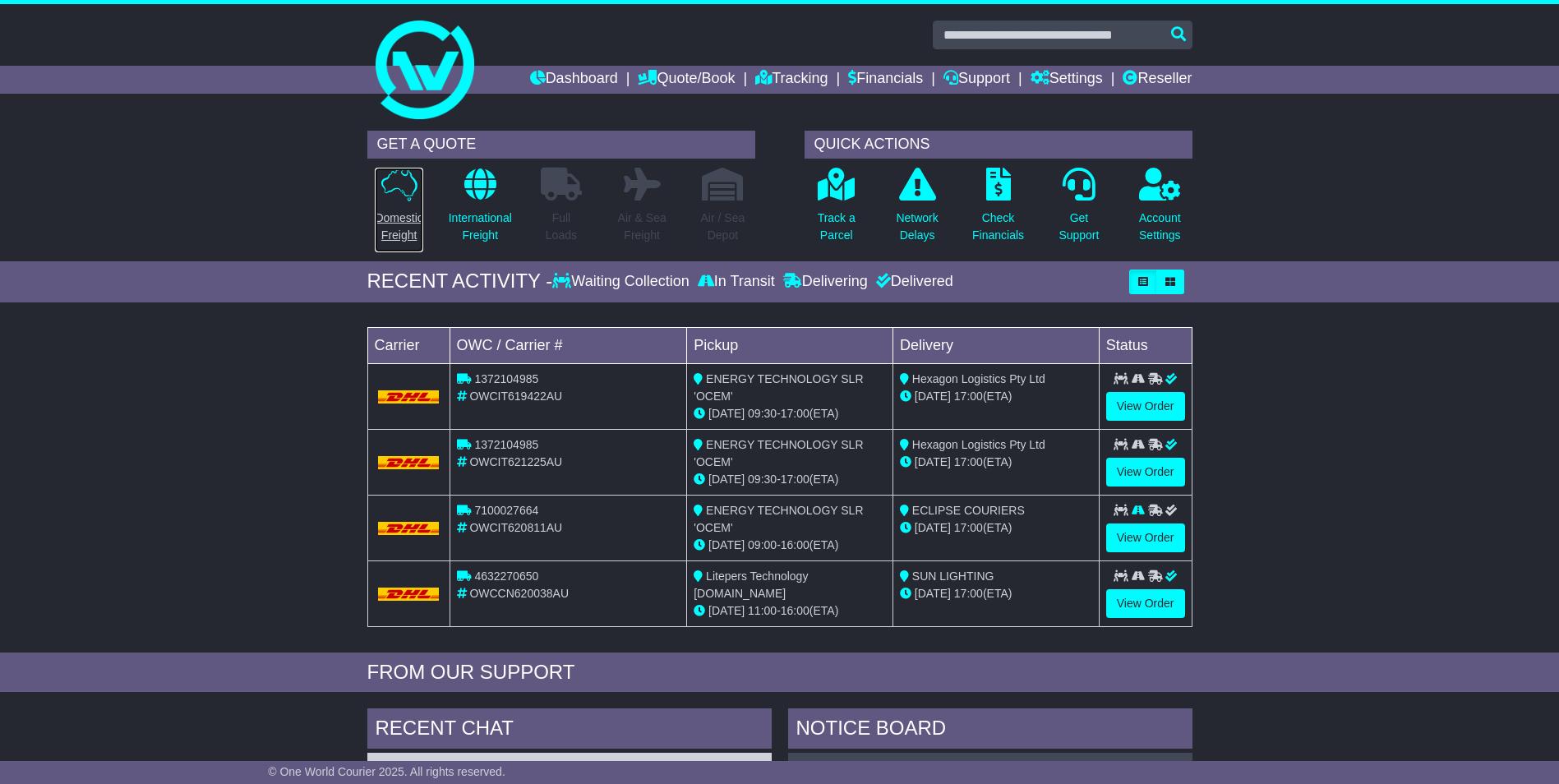click on "Domestic Freight" at bounding box center [399, 227] 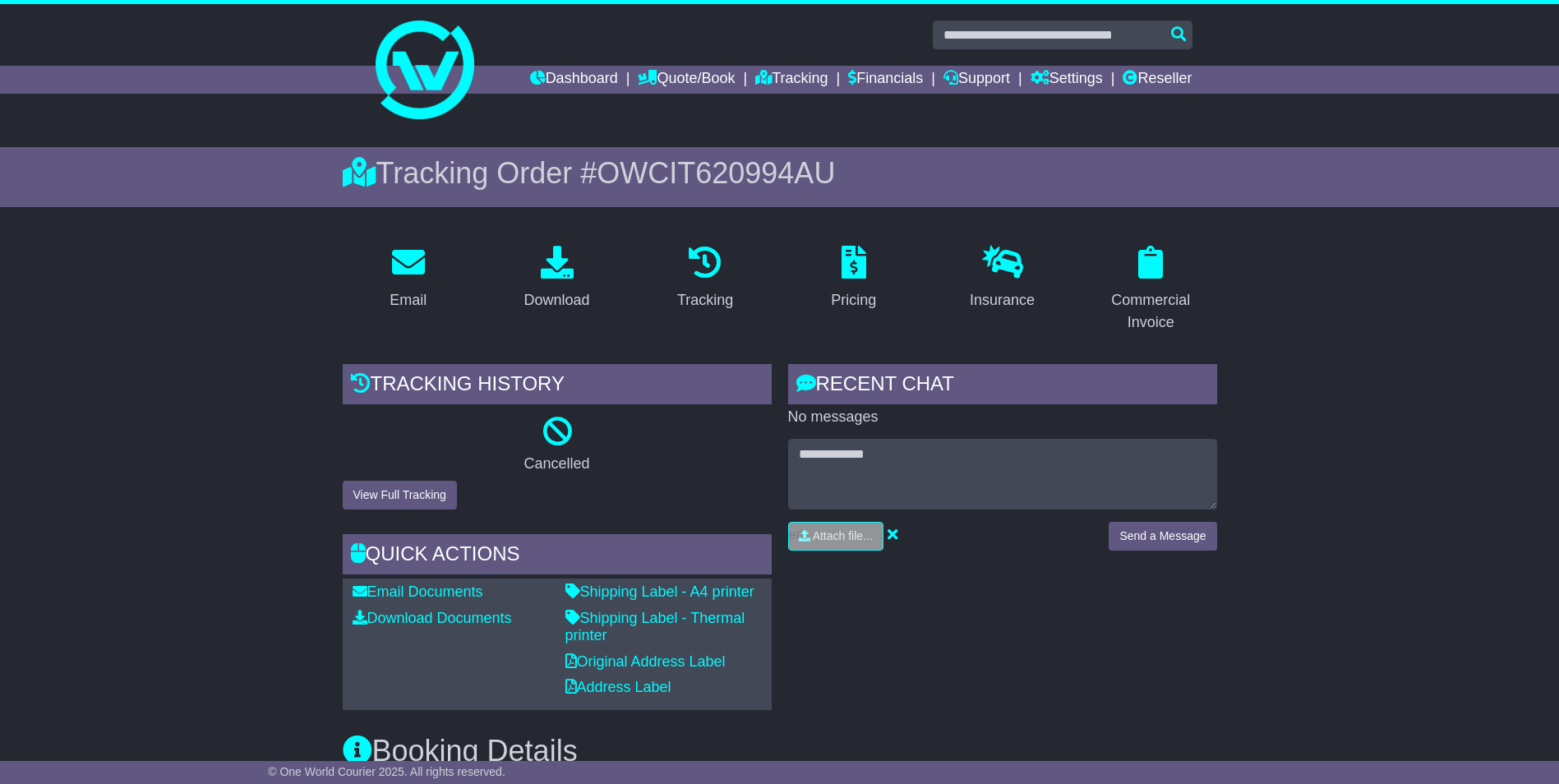 scroll, scrollTop: 0, scrollLeft: 0, axis: both 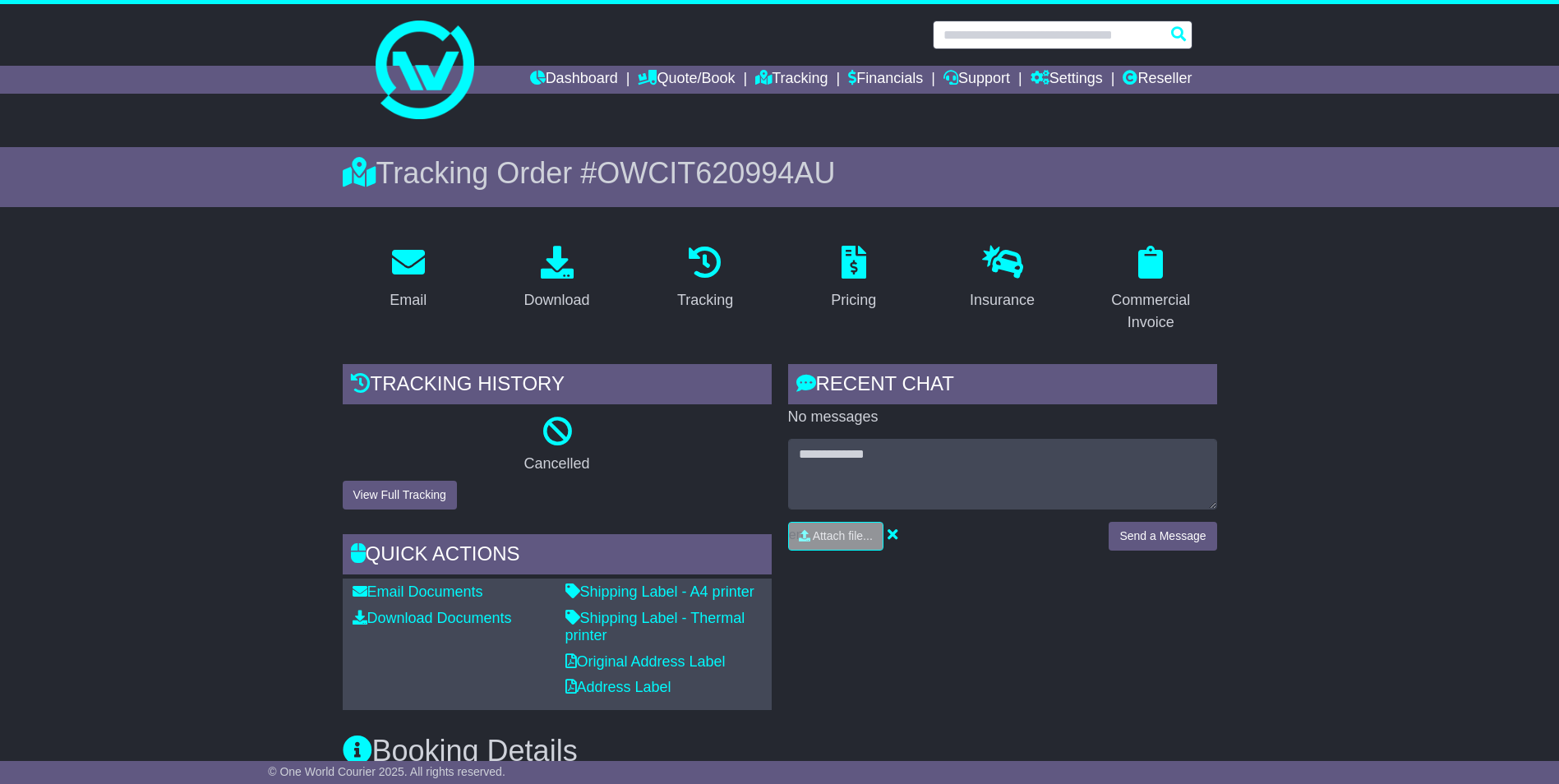 click at bounding box center [1063, 35] 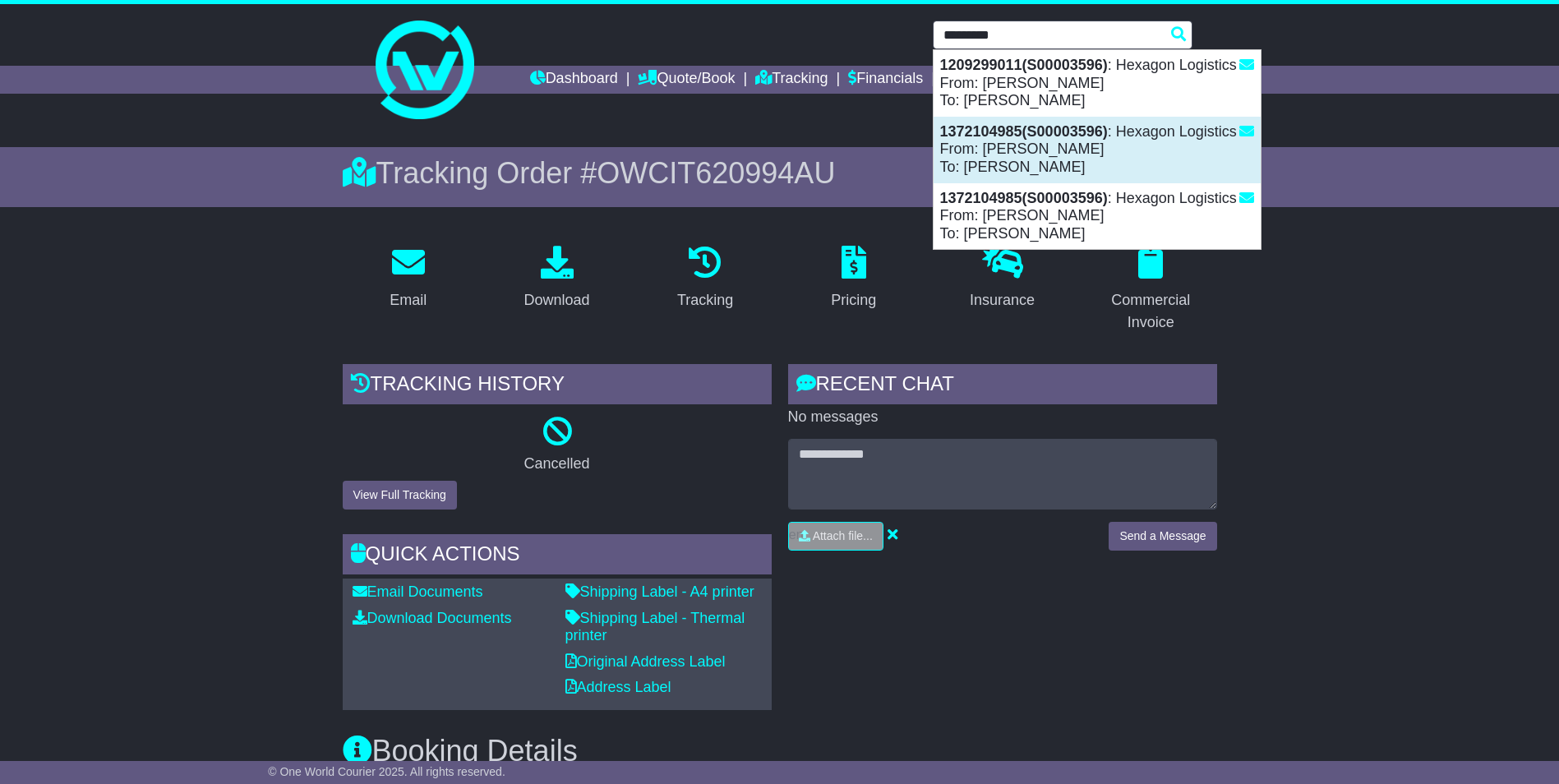 click on "1372104985(S00003596) : Hexagon Logistics From: Maria Elena Ferri To: Heather Holmes" at bounding box center [1097, 150] 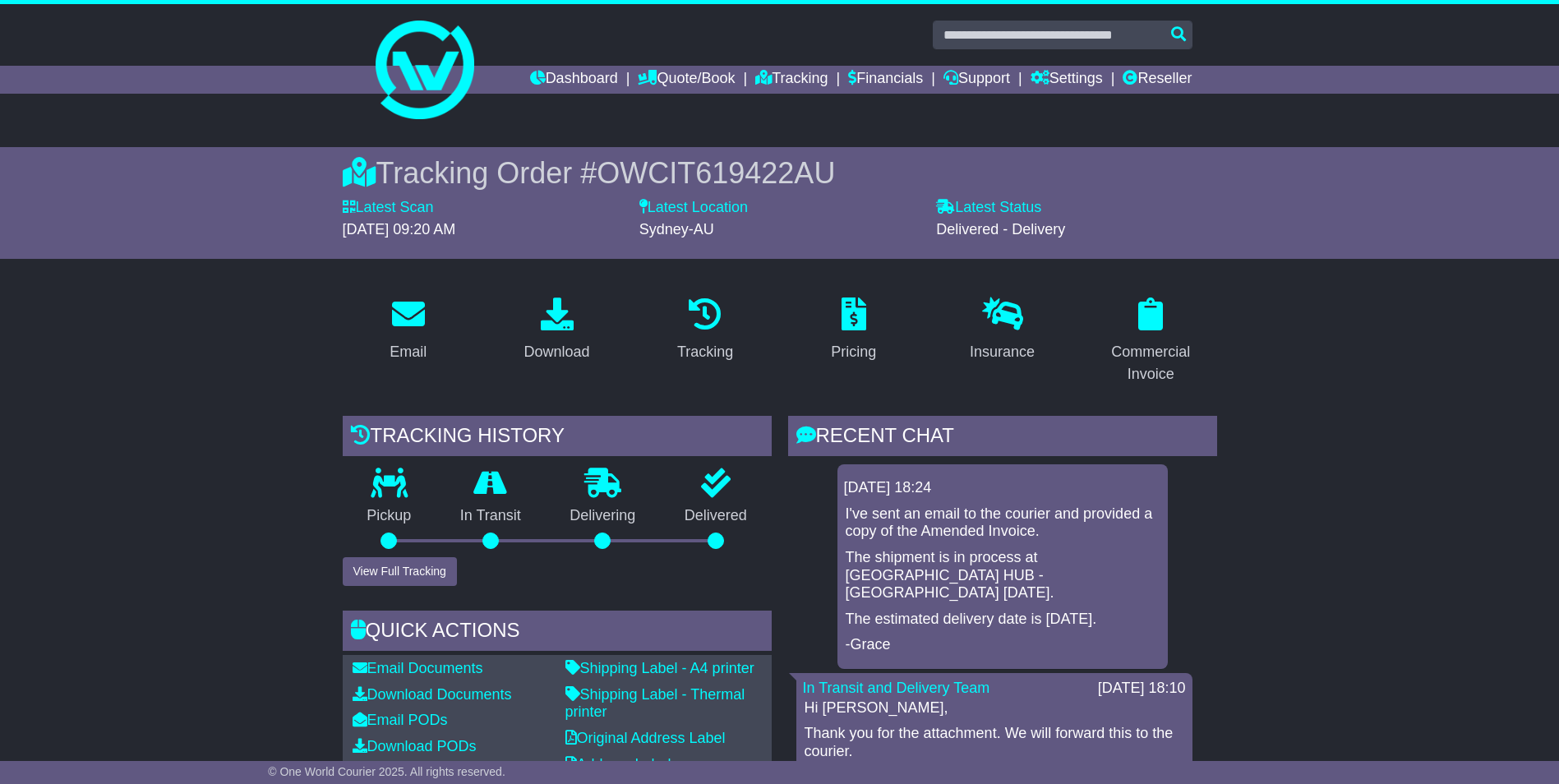 scroll, scrollTop: 0, scrollLeft: 0, axis: both 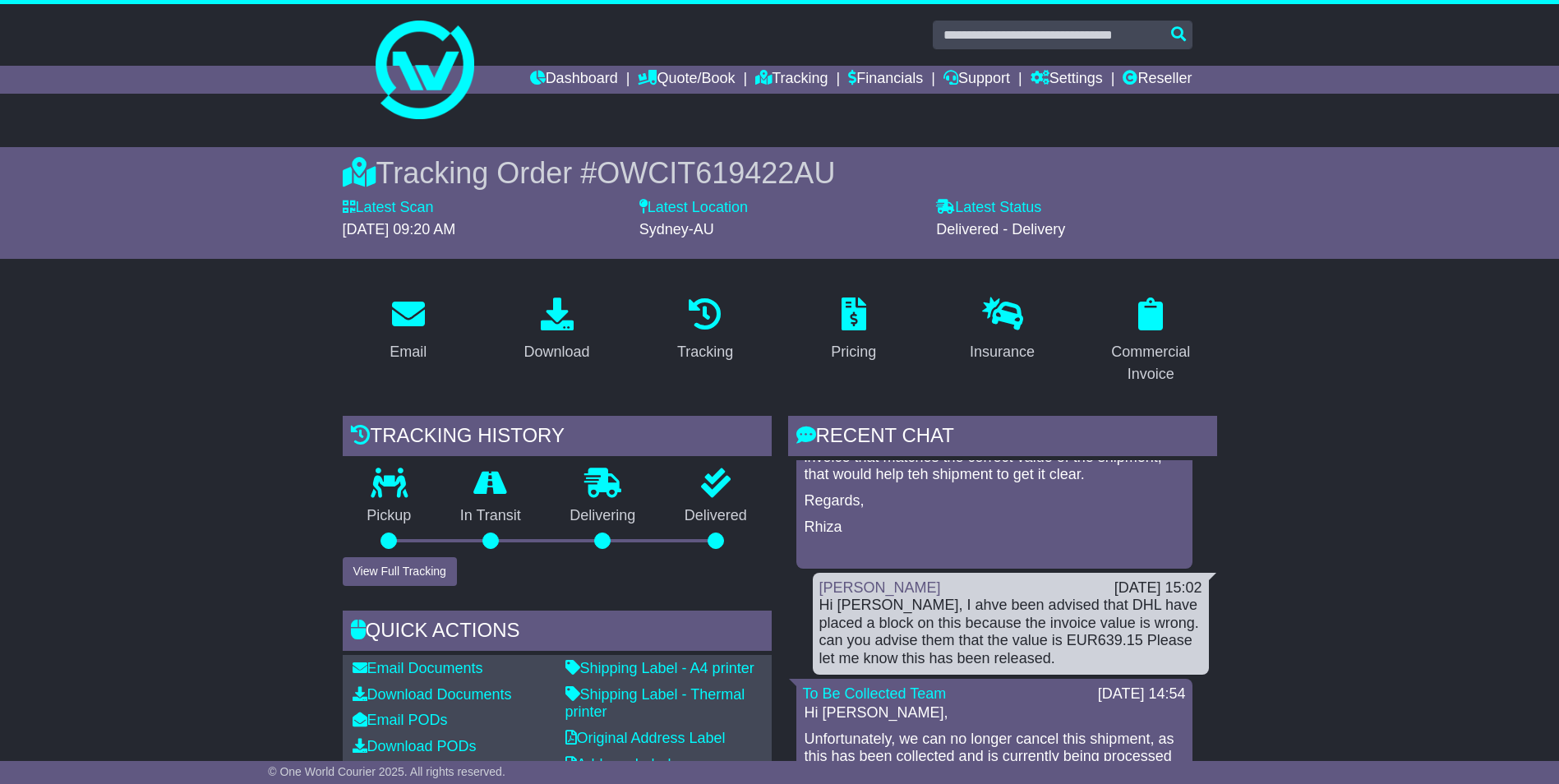 click on "OWCIT619422AU" at bounding box center [716, 173] 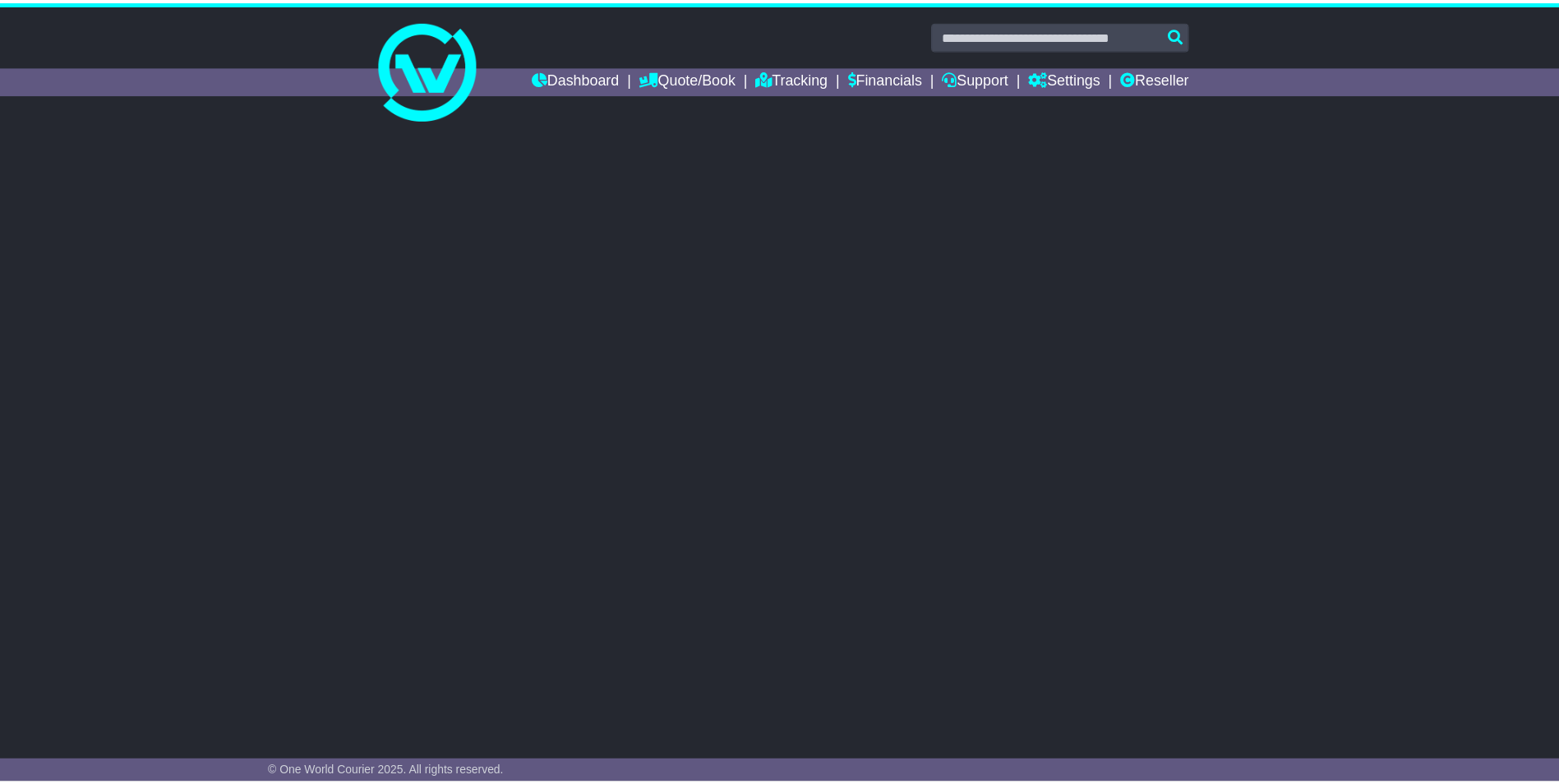 scroll, scrollTop: 0, scrollLeft: 0, axis: both 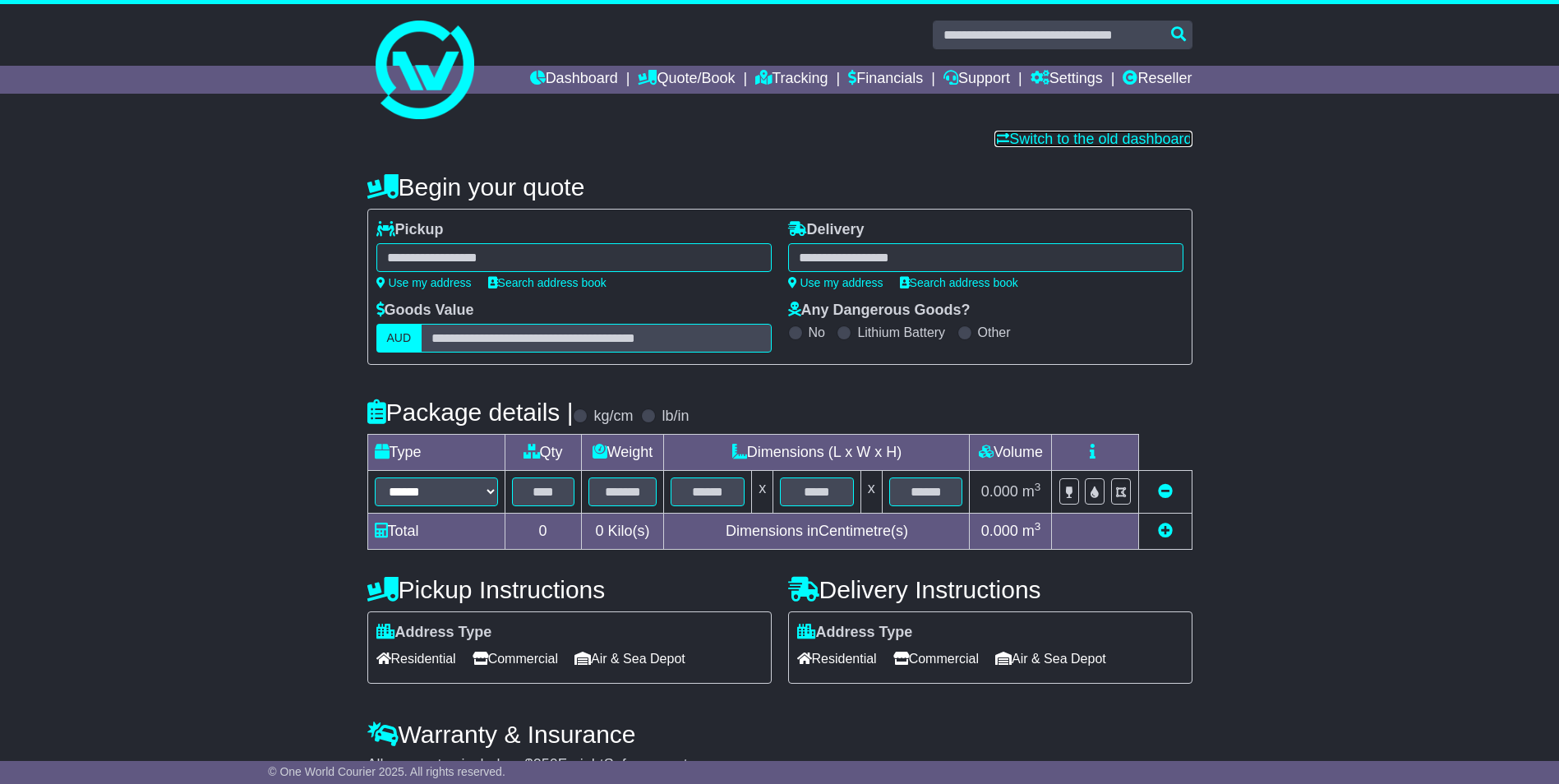 click on "Switch to the old dashboard" at bounding box center [1093, 139] 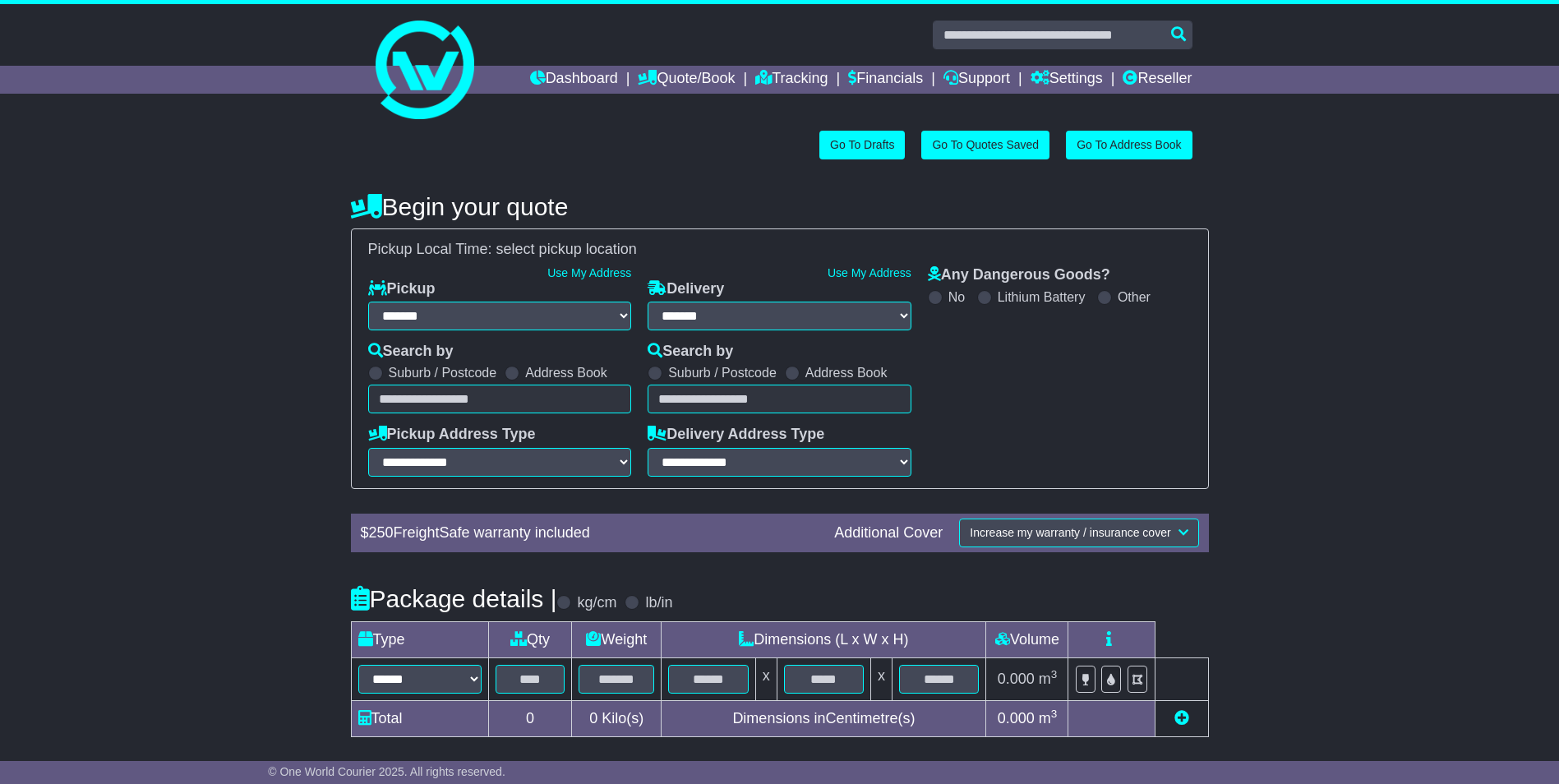 select on "**" 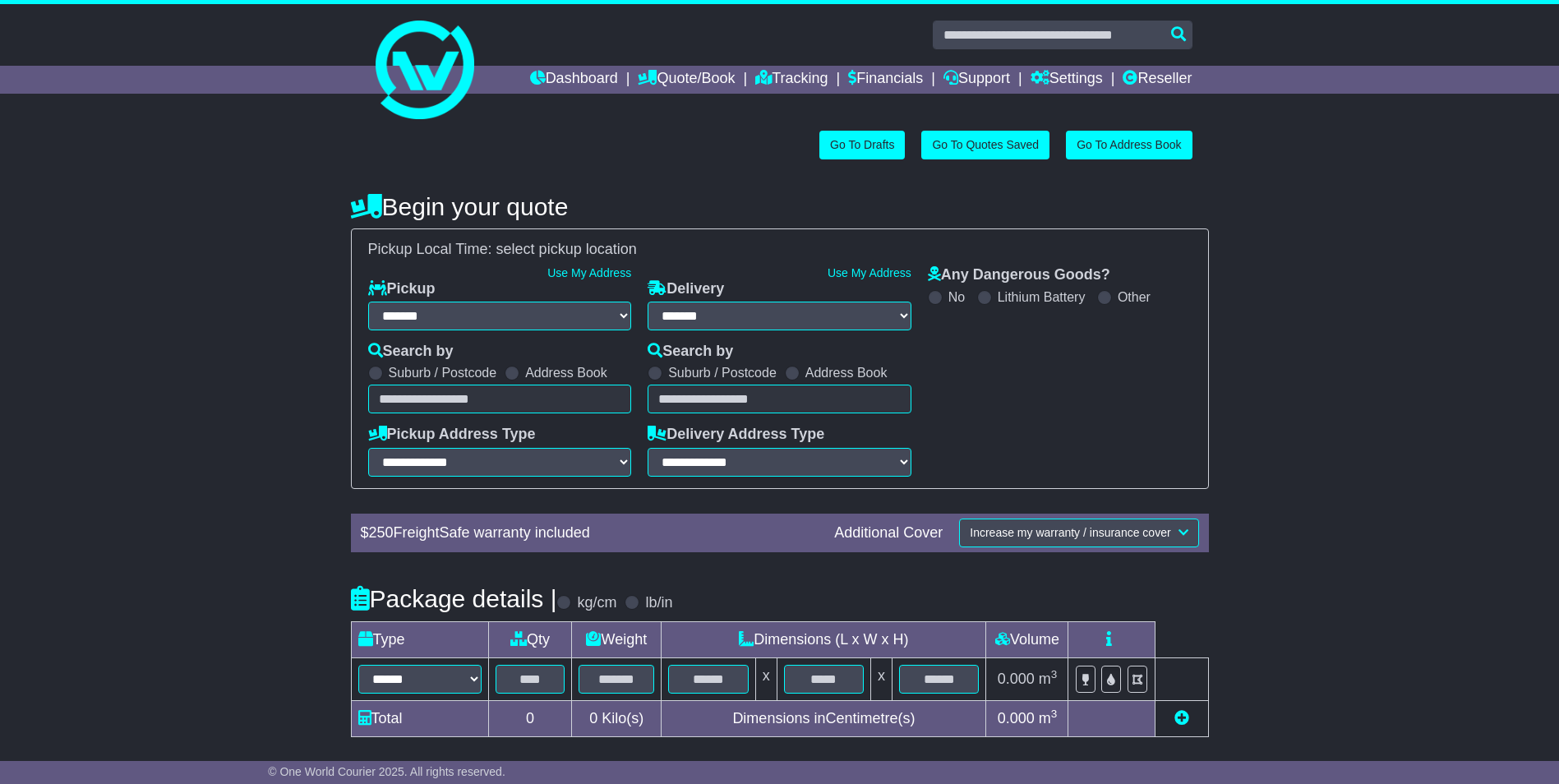 scroll, scrollTop: 0, scrollLeft: 0, axis: both 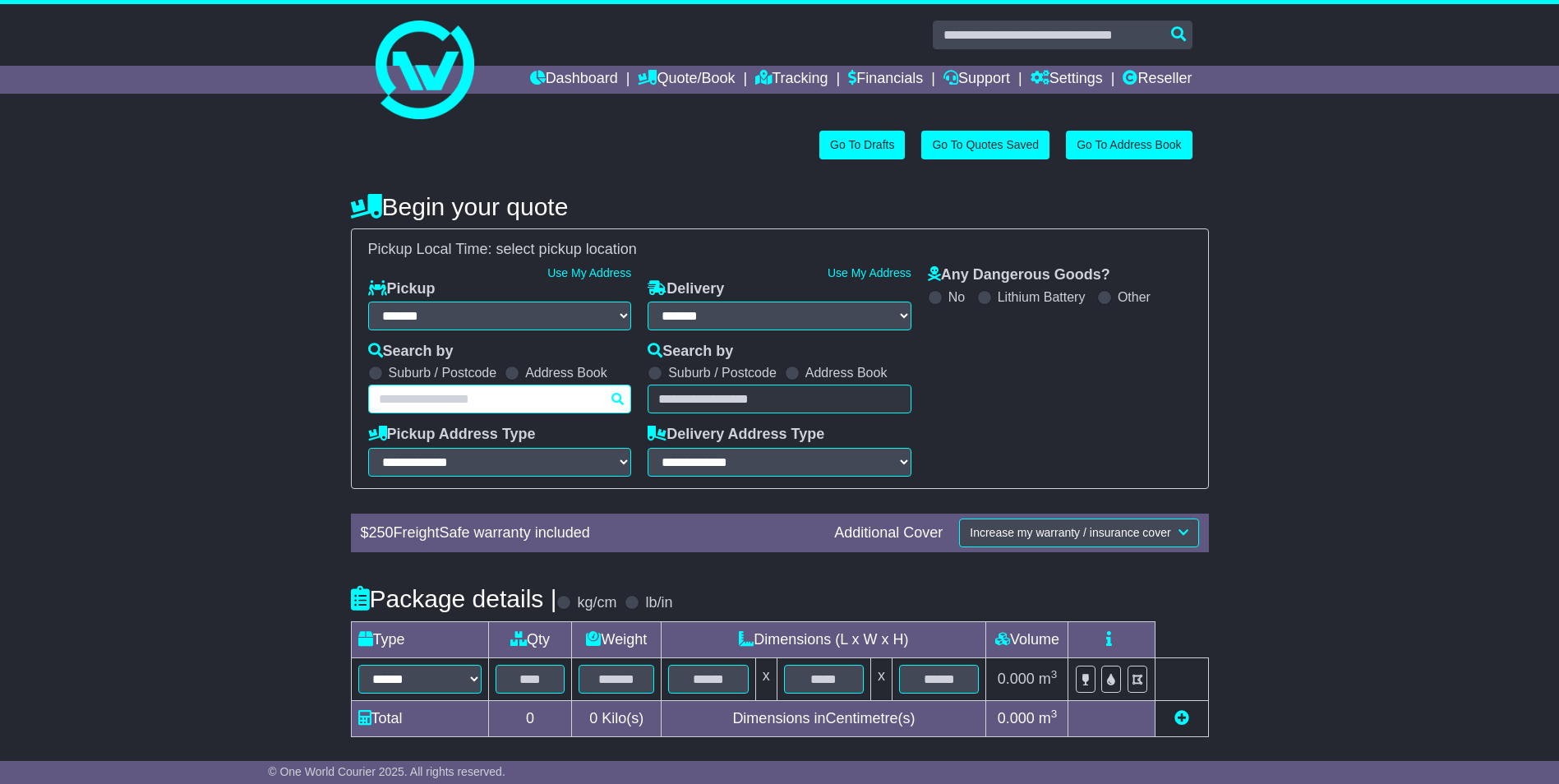 click at bounding box center [500, 399] 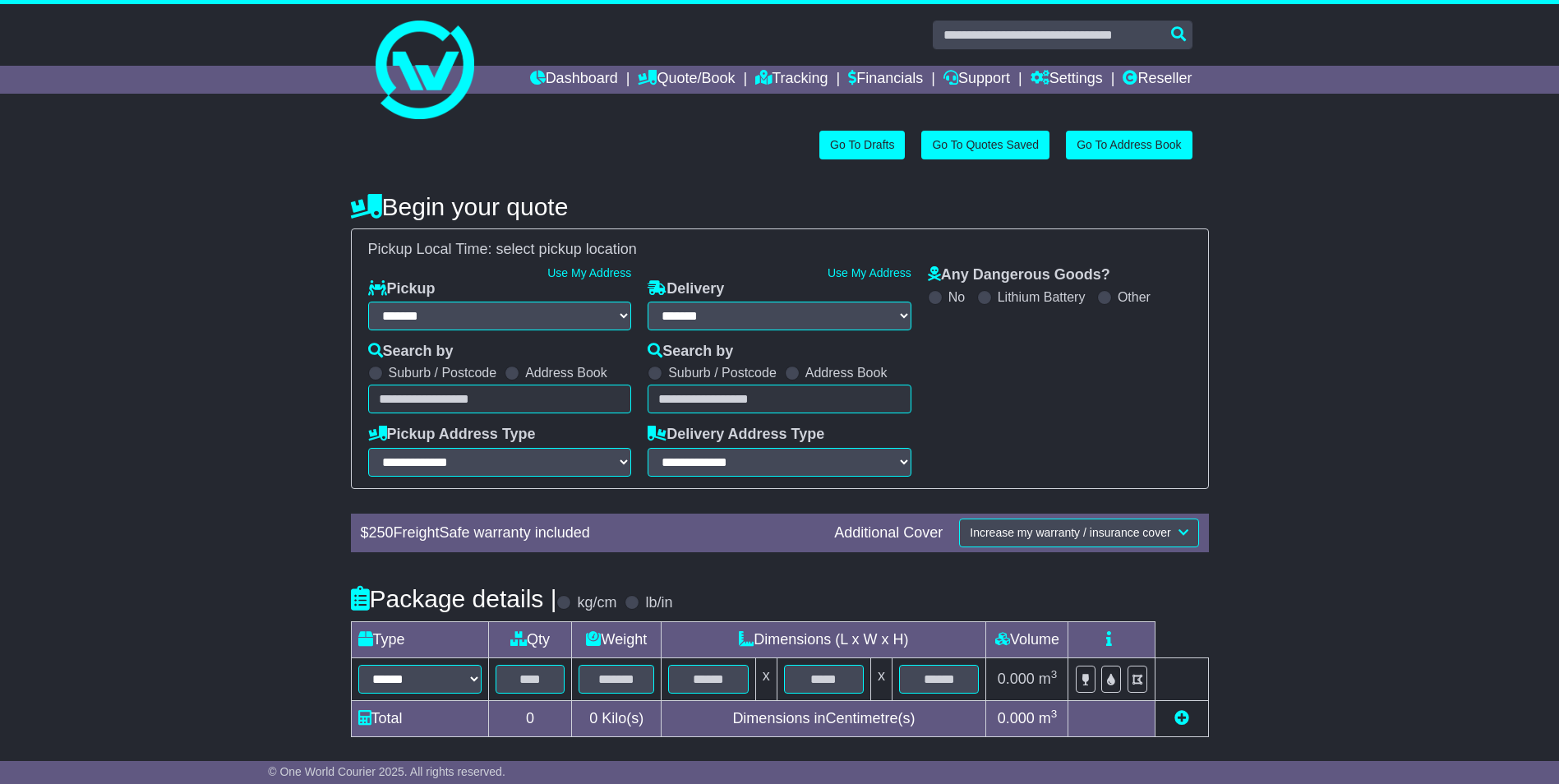 click at bounding box center [512, 373] 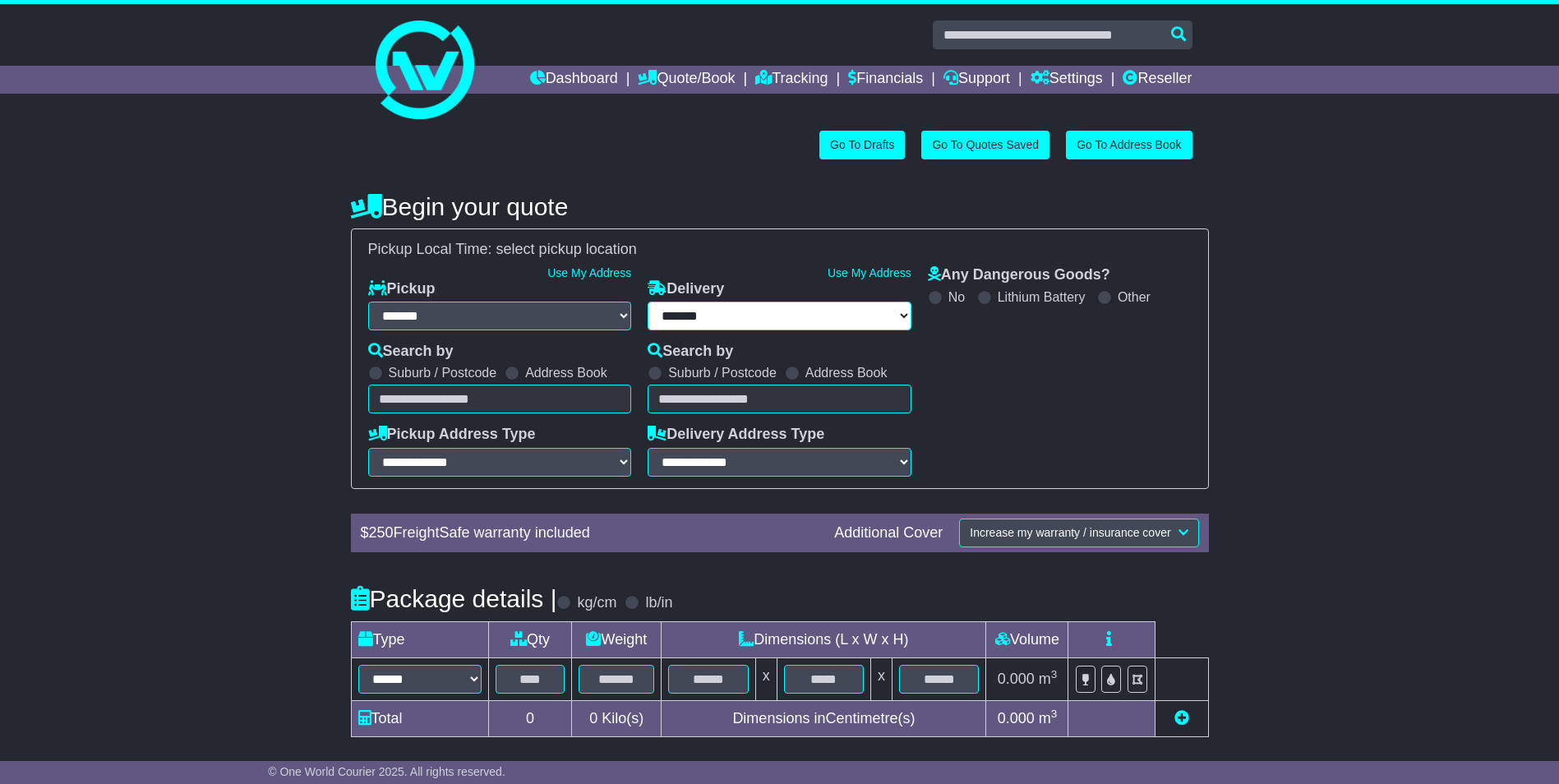 select 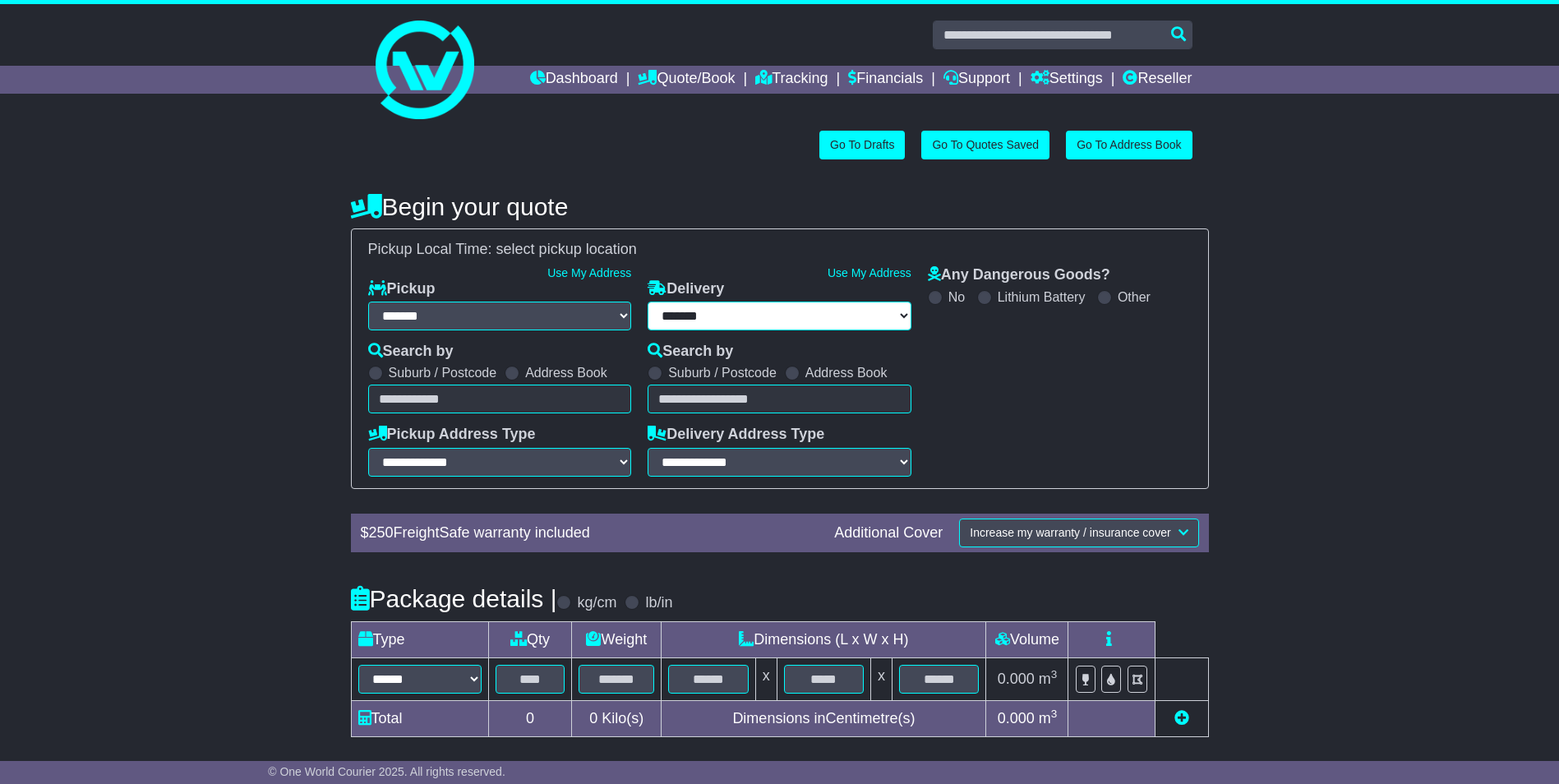 select on "**" 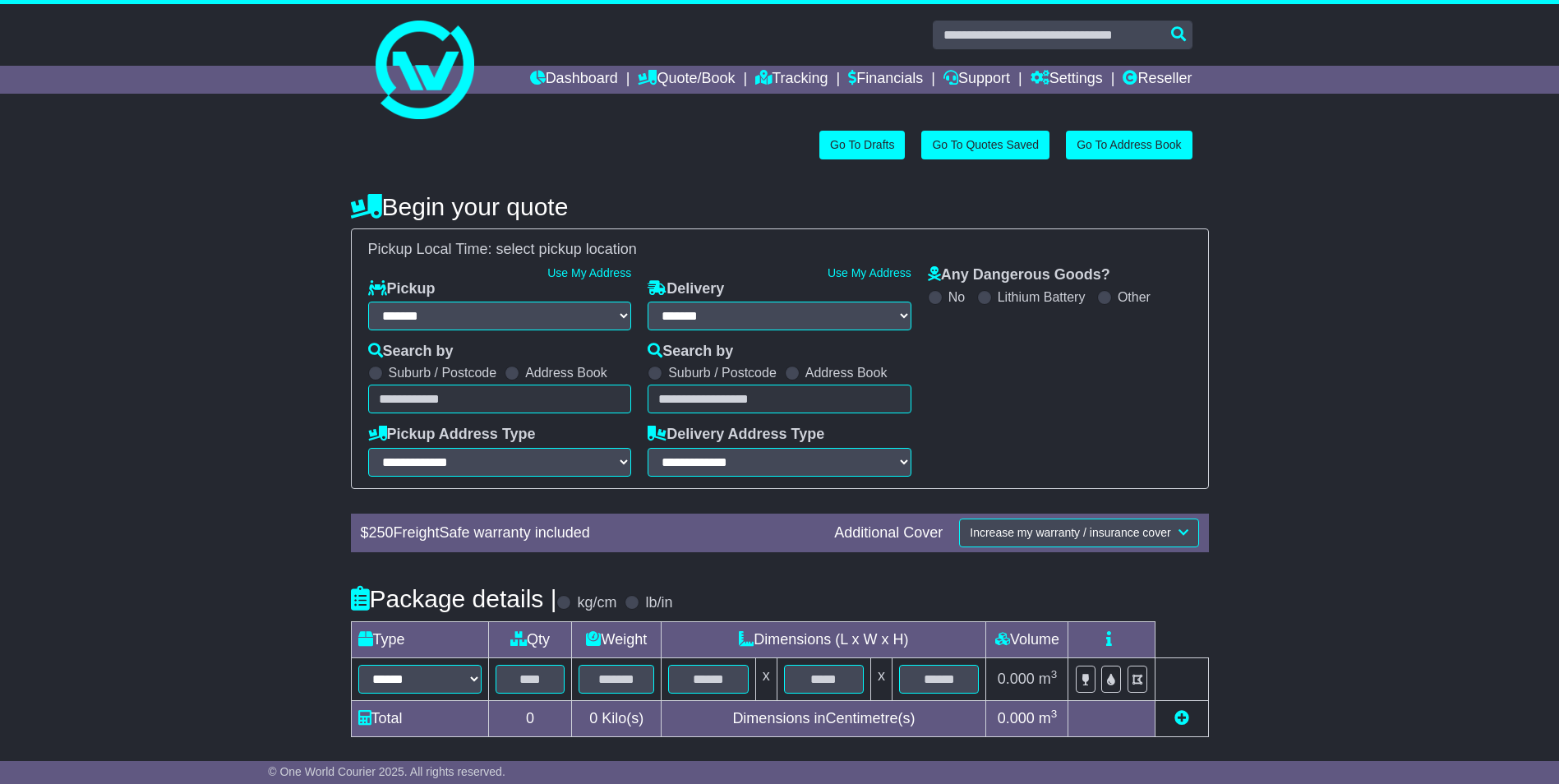 click on "Unknown City / Postcode Pair
×
You have entered     address.
Our database shows the postcode and suburb don't match. Please make sure location exists otherwise you might not receive all quotes available.
Maybe you meant to use some of the next:
Ok" at bounding box center [500, 399] 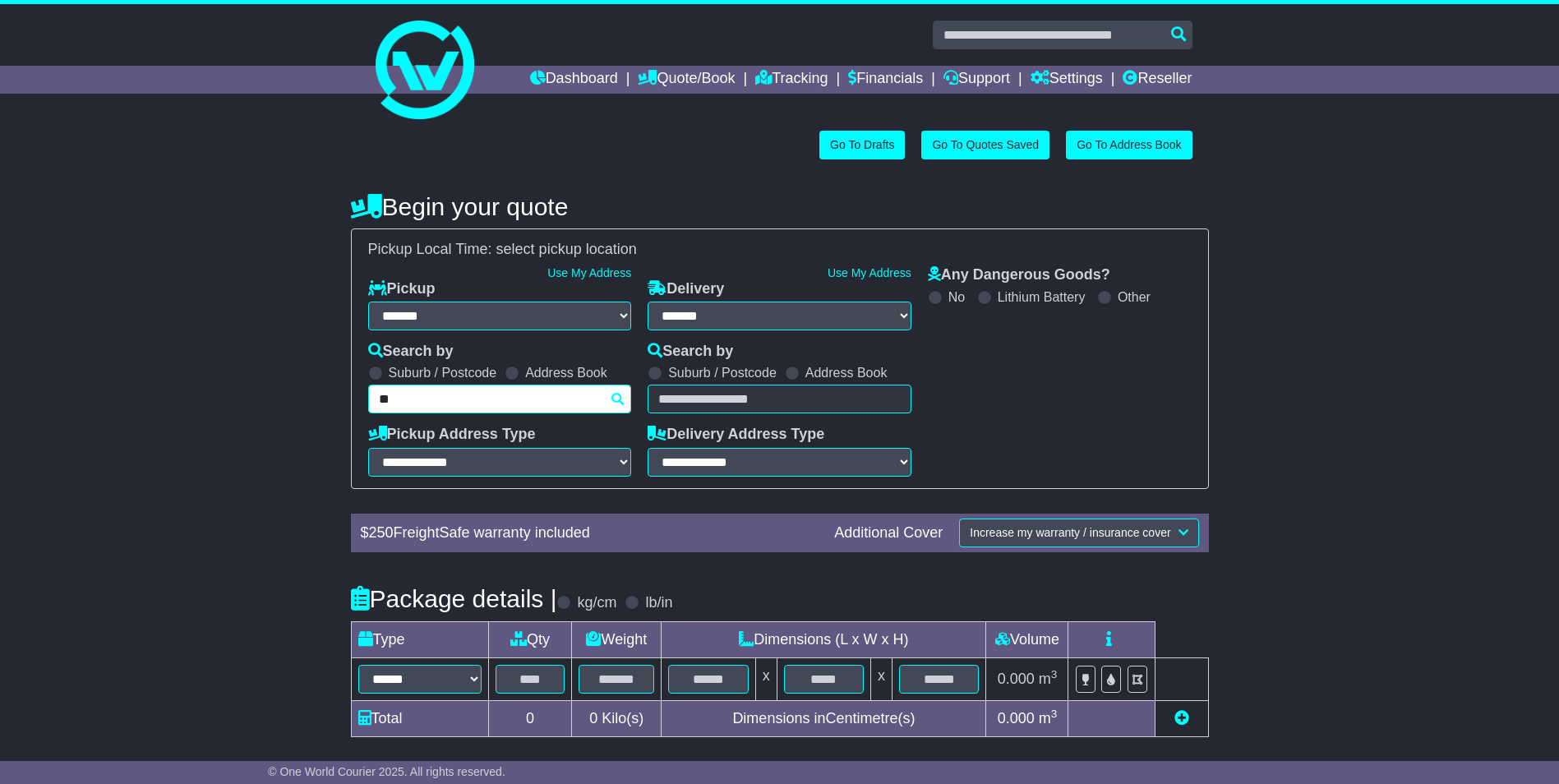 type on "***" 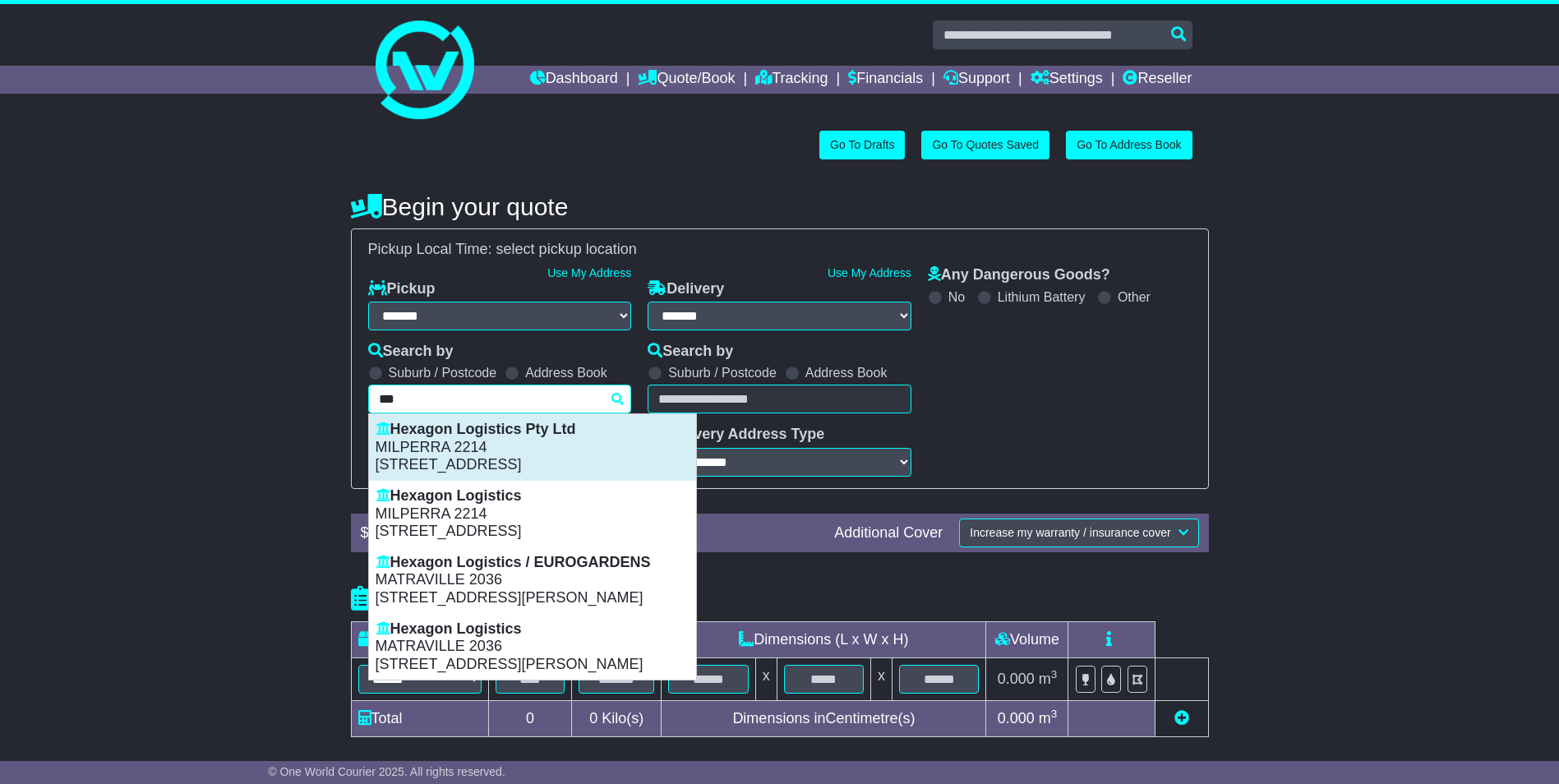 click on "[STREET_ADDRESS]" at bounding box center (533, 465) 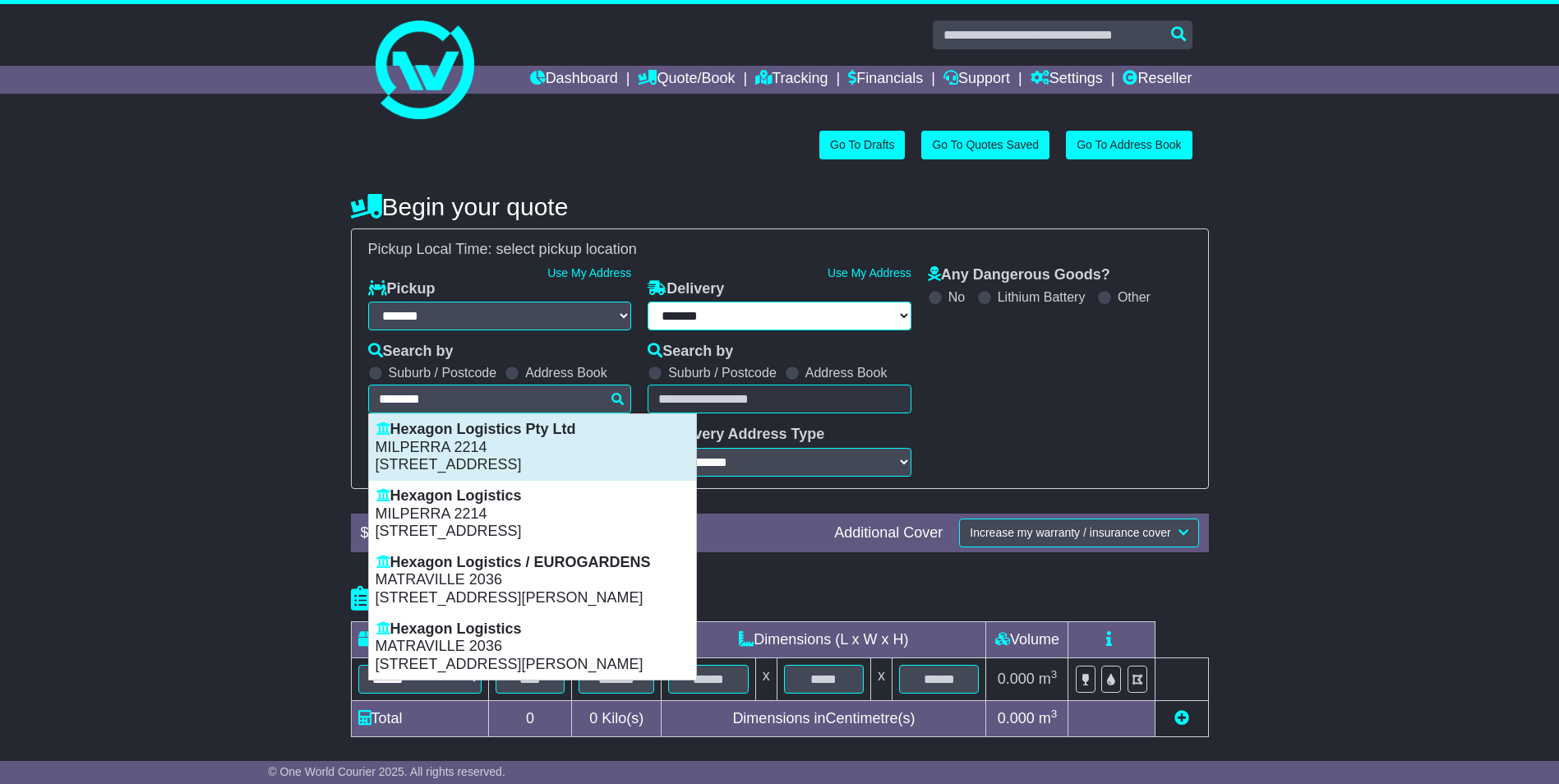 select on "**********" 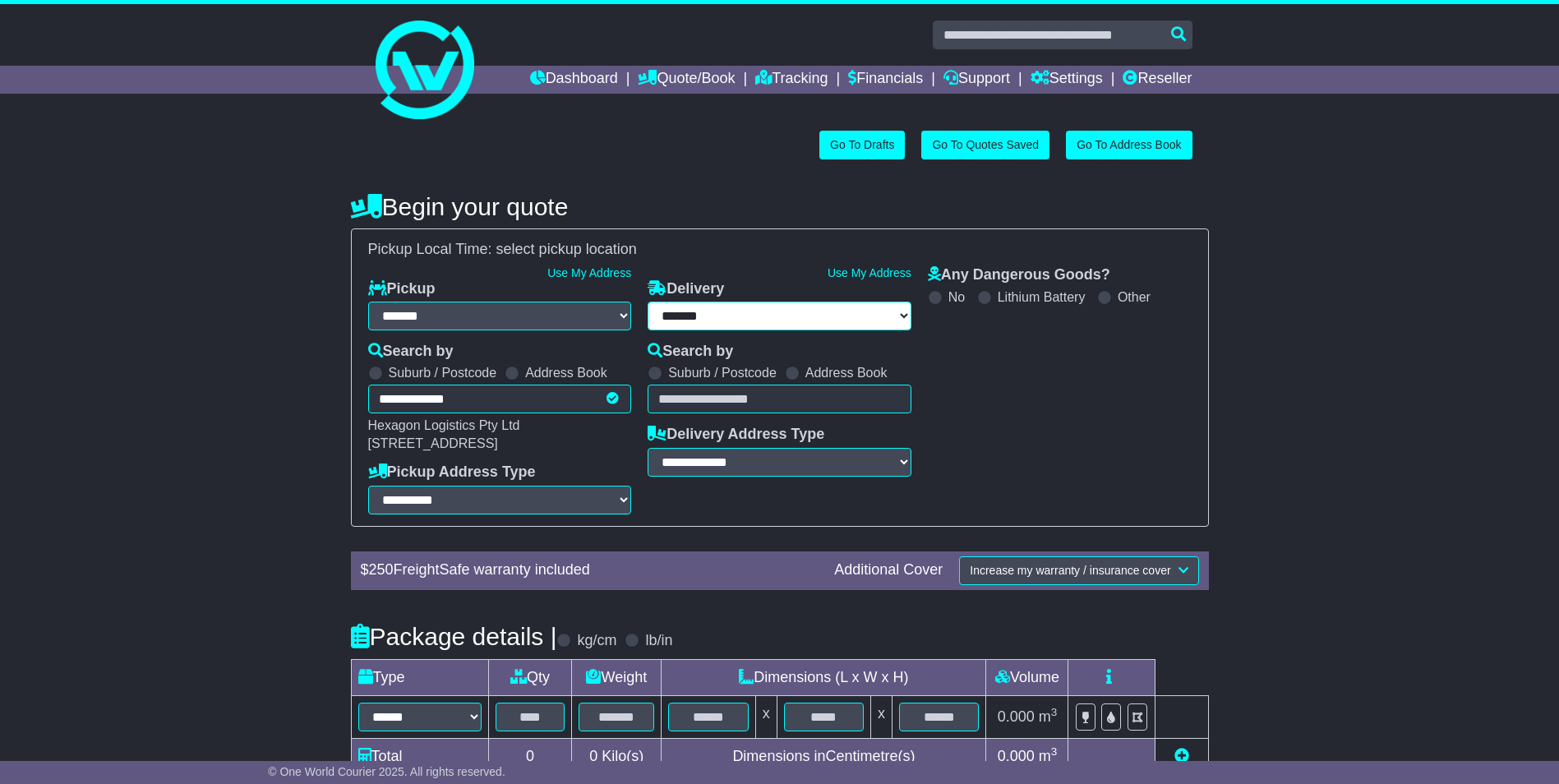 type on "**********" 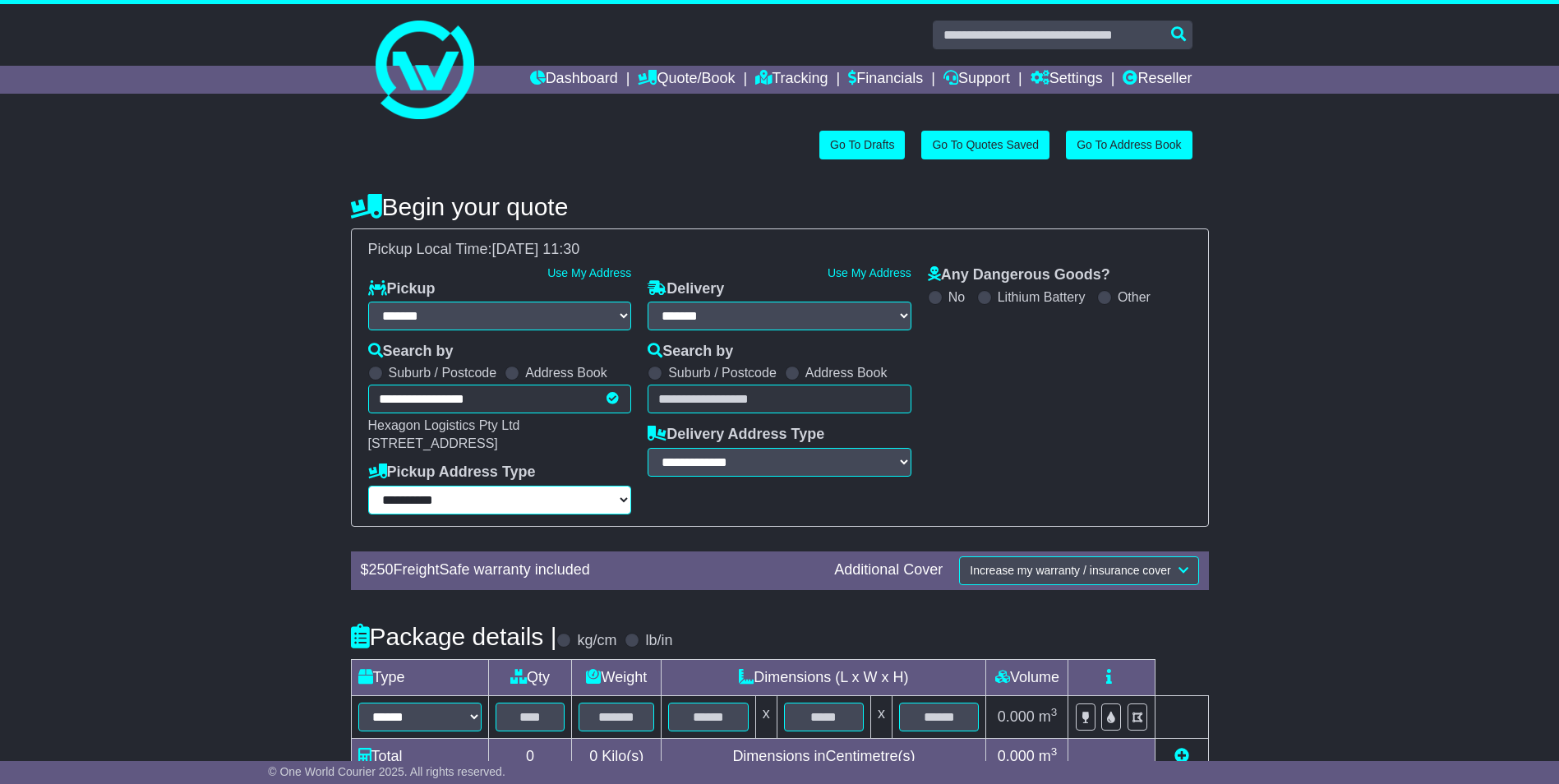 click on "**********" at bounding box center (500, 500) 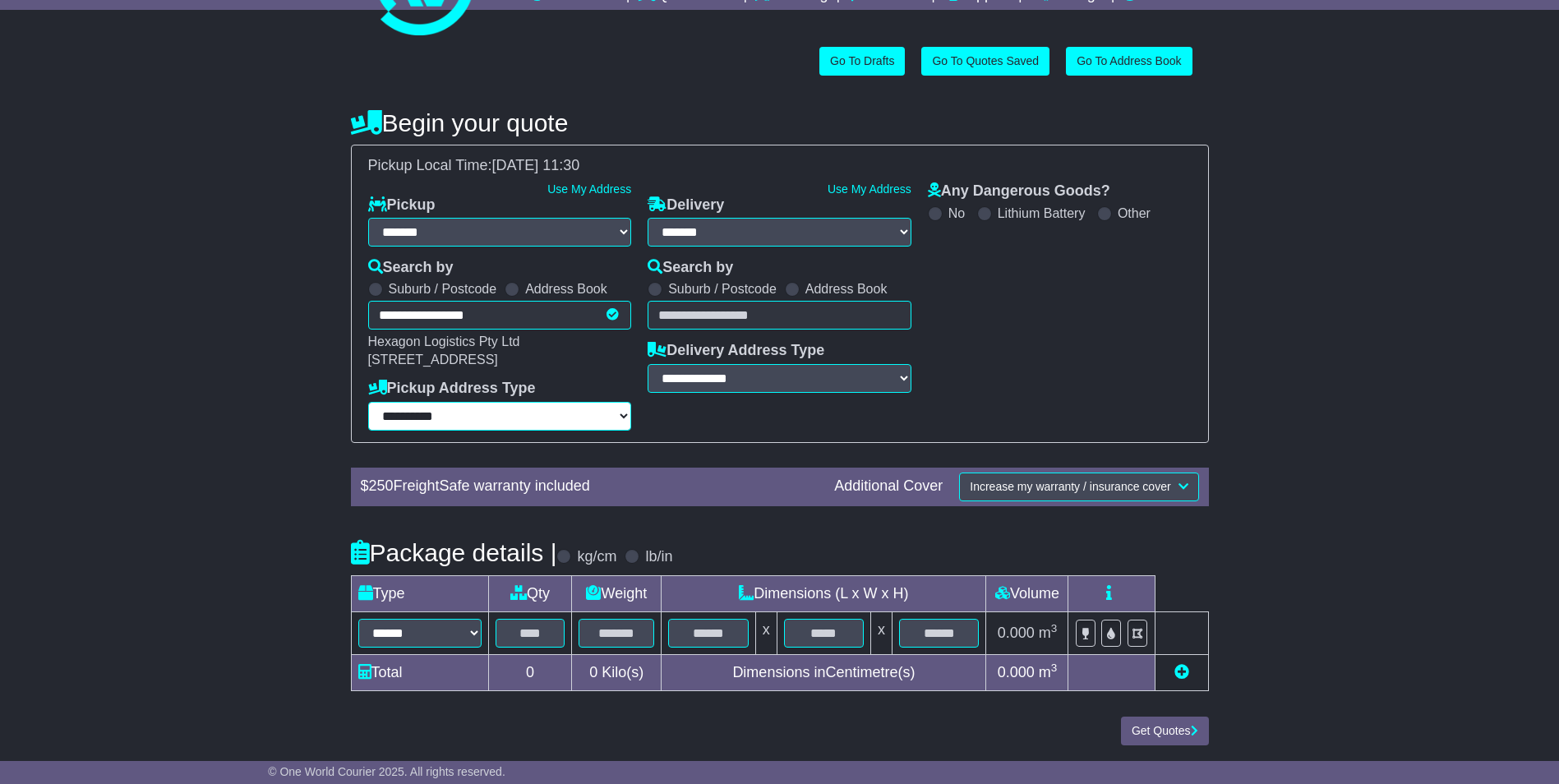 scroll, scrollTop: 86, scrollLeft: 0, axis: vertical 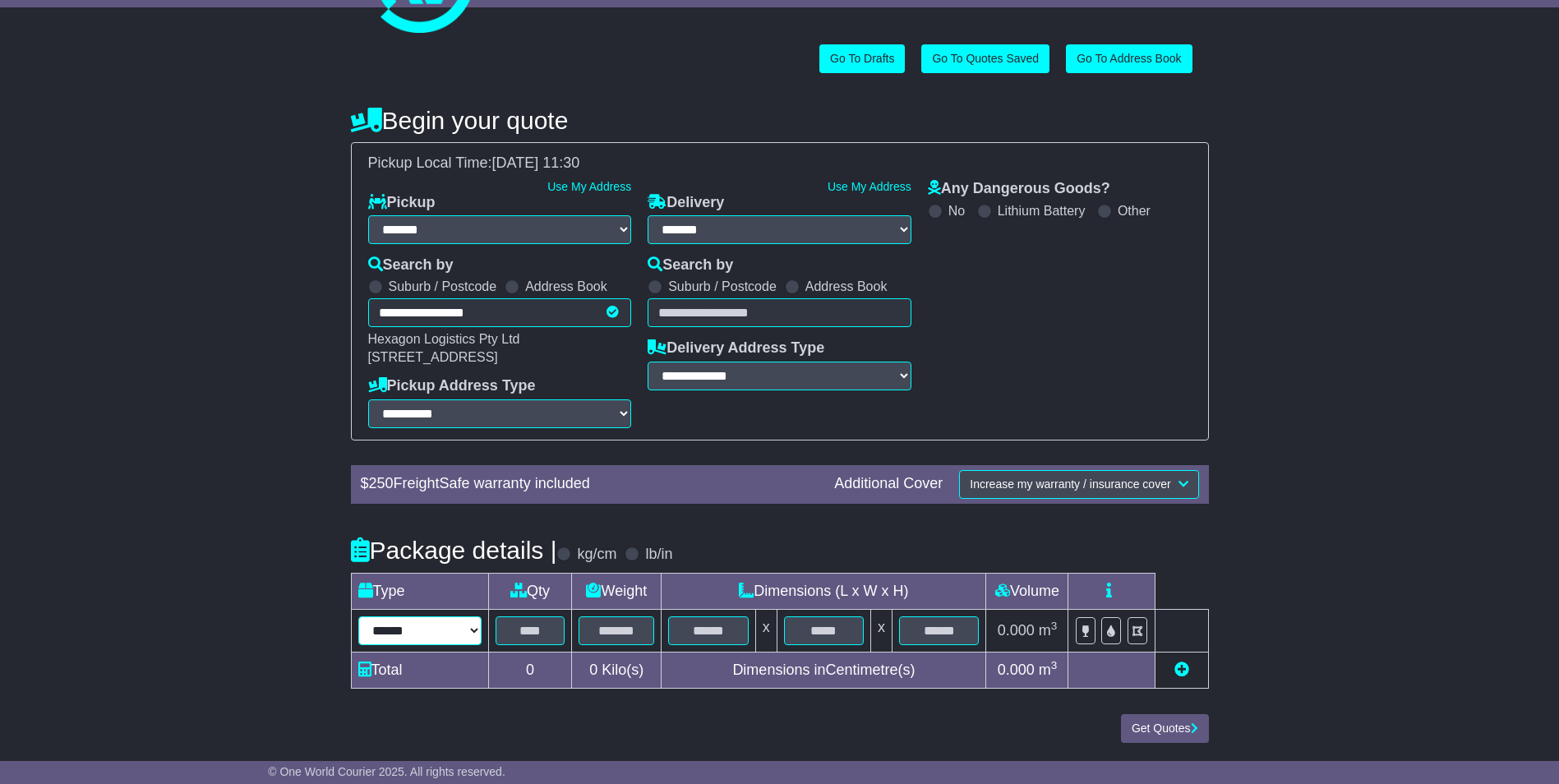 click on "****** ****** *** ******** ***** **** **** ****** *** *******" at bounding box center [420, 630] 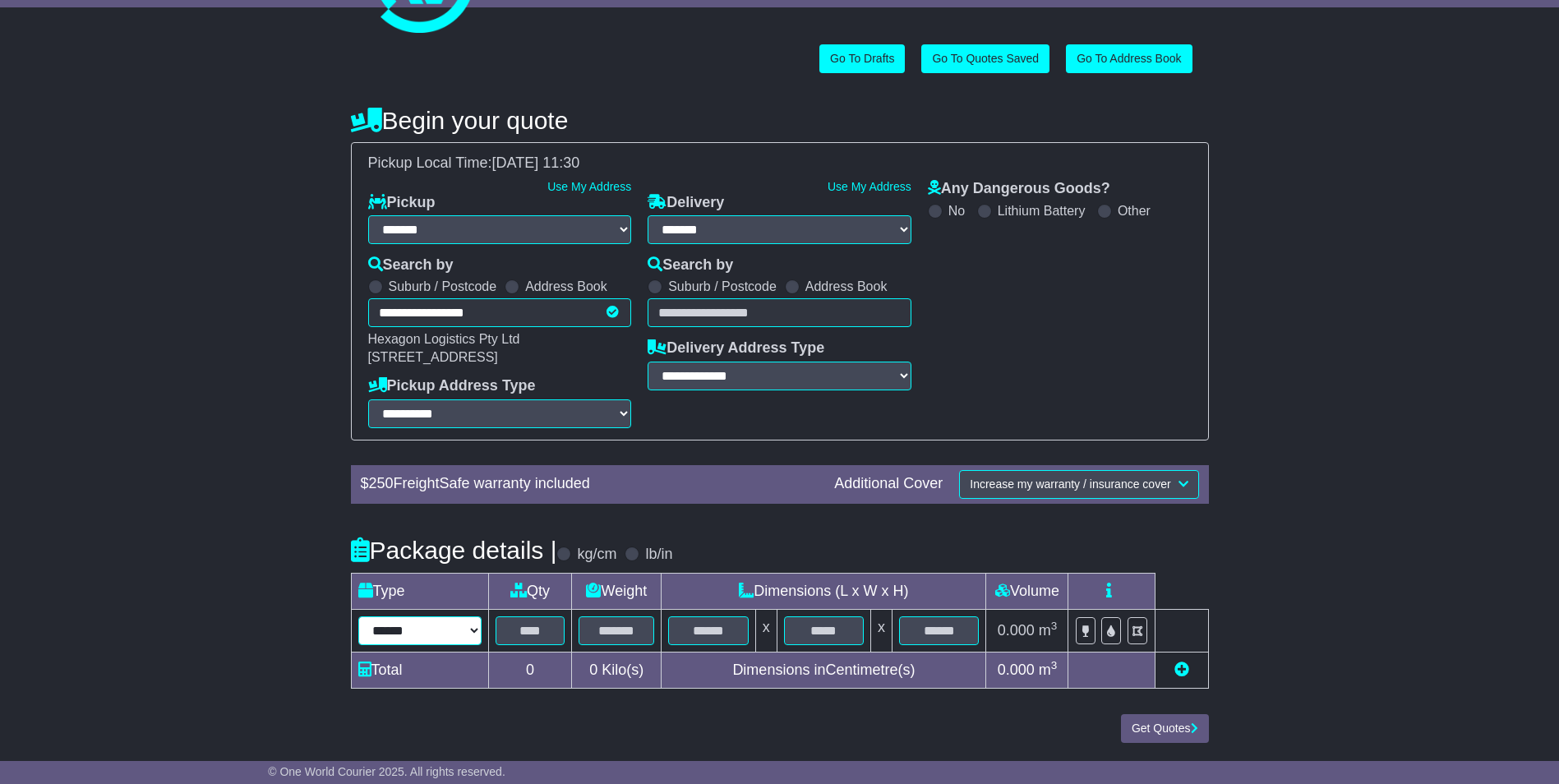 select on "*****" 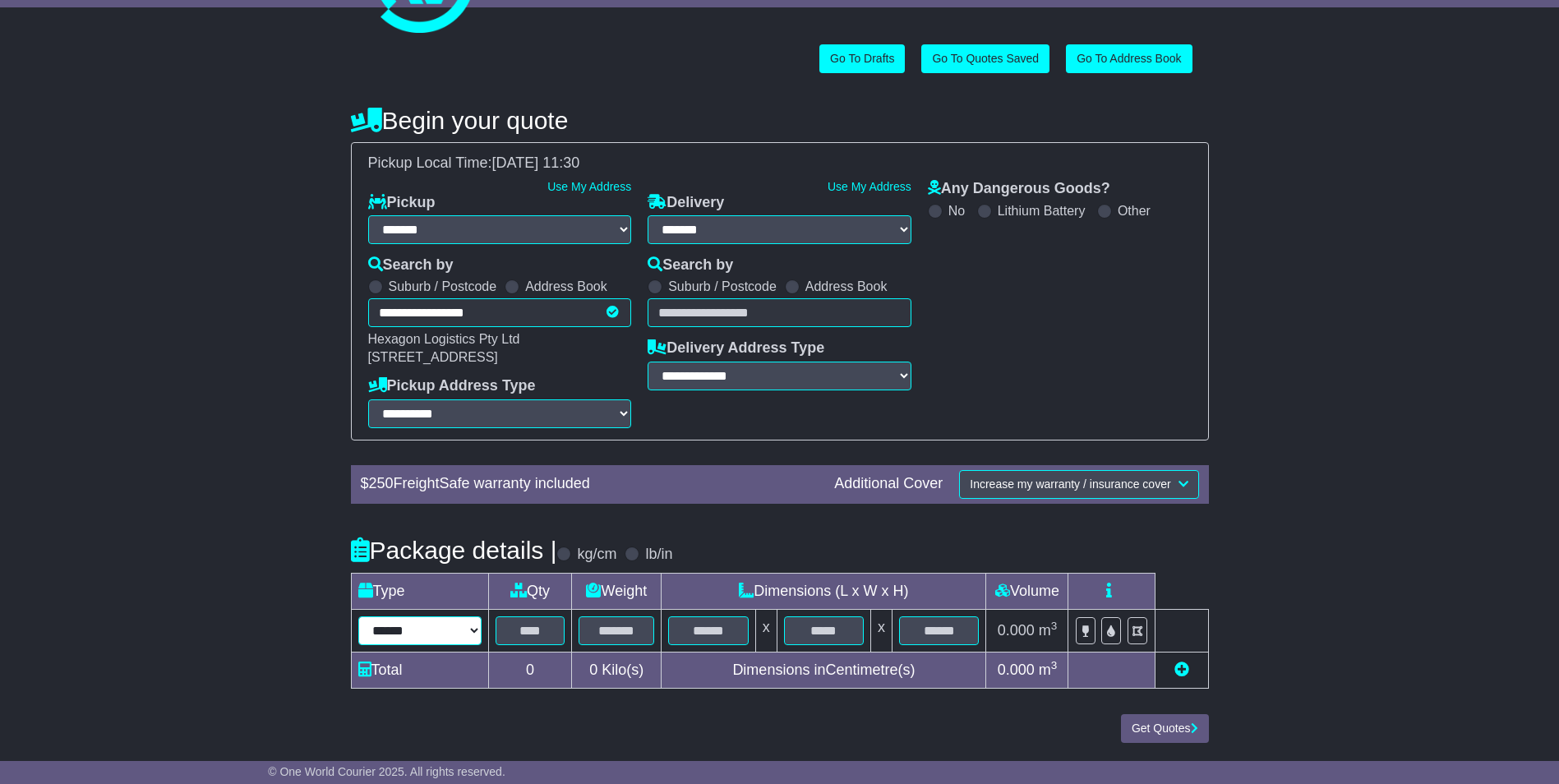 click on "****** ****** *** ******** ***** **** **** ****** *** *******" at bounding box center [420, 630] 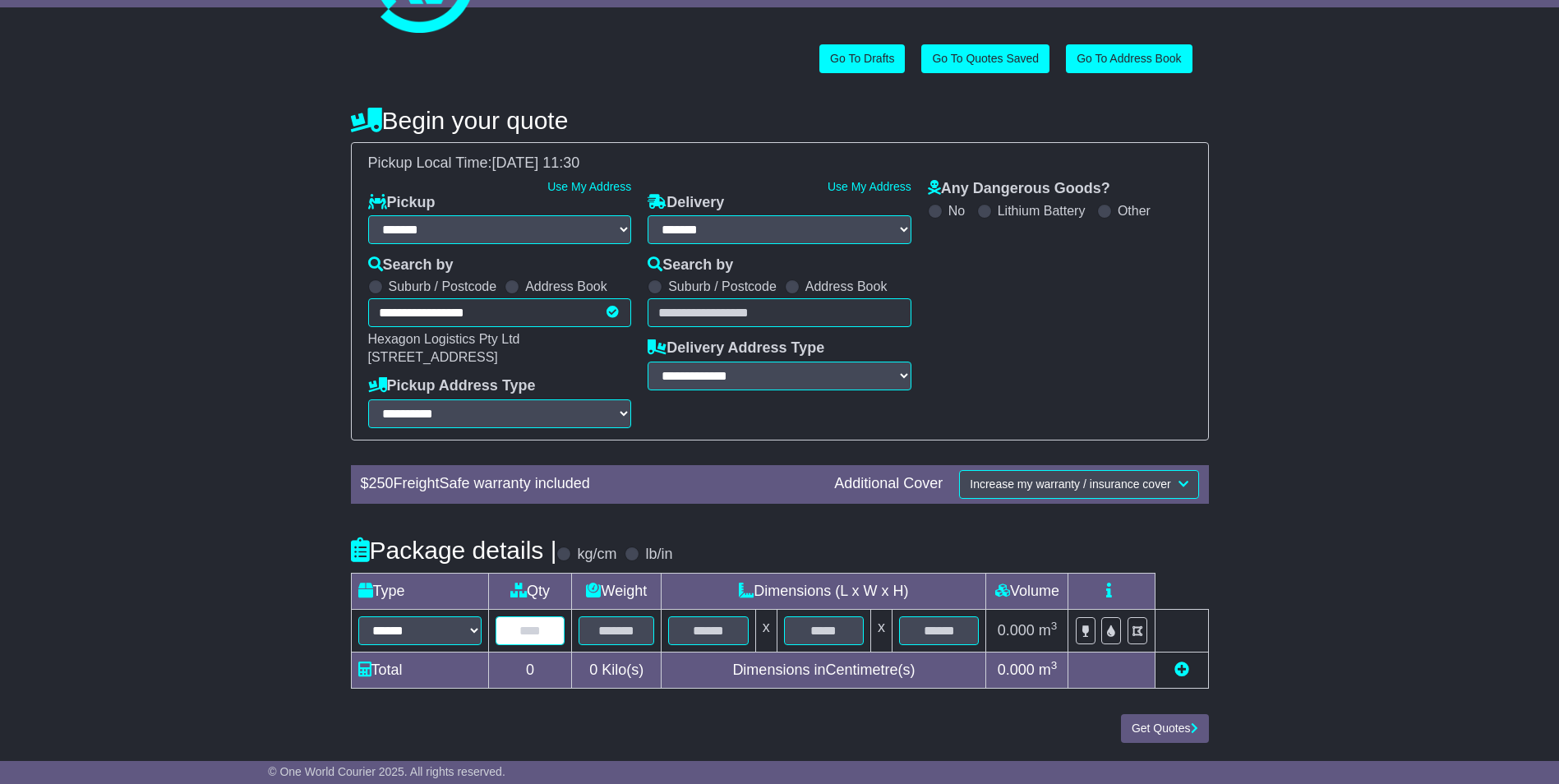 click at bounding box center (530, 630) 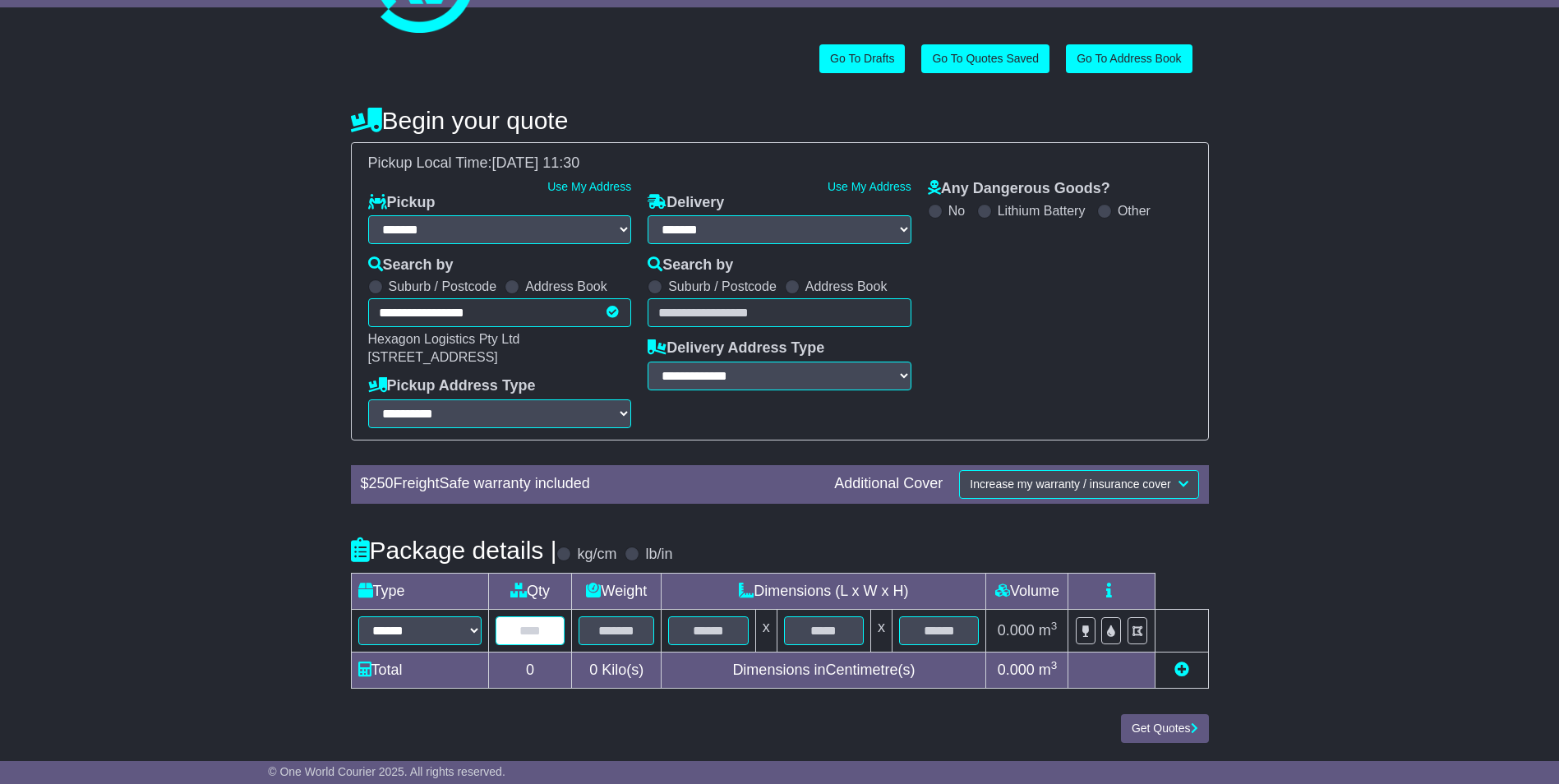click at bounding box center (530, 630) 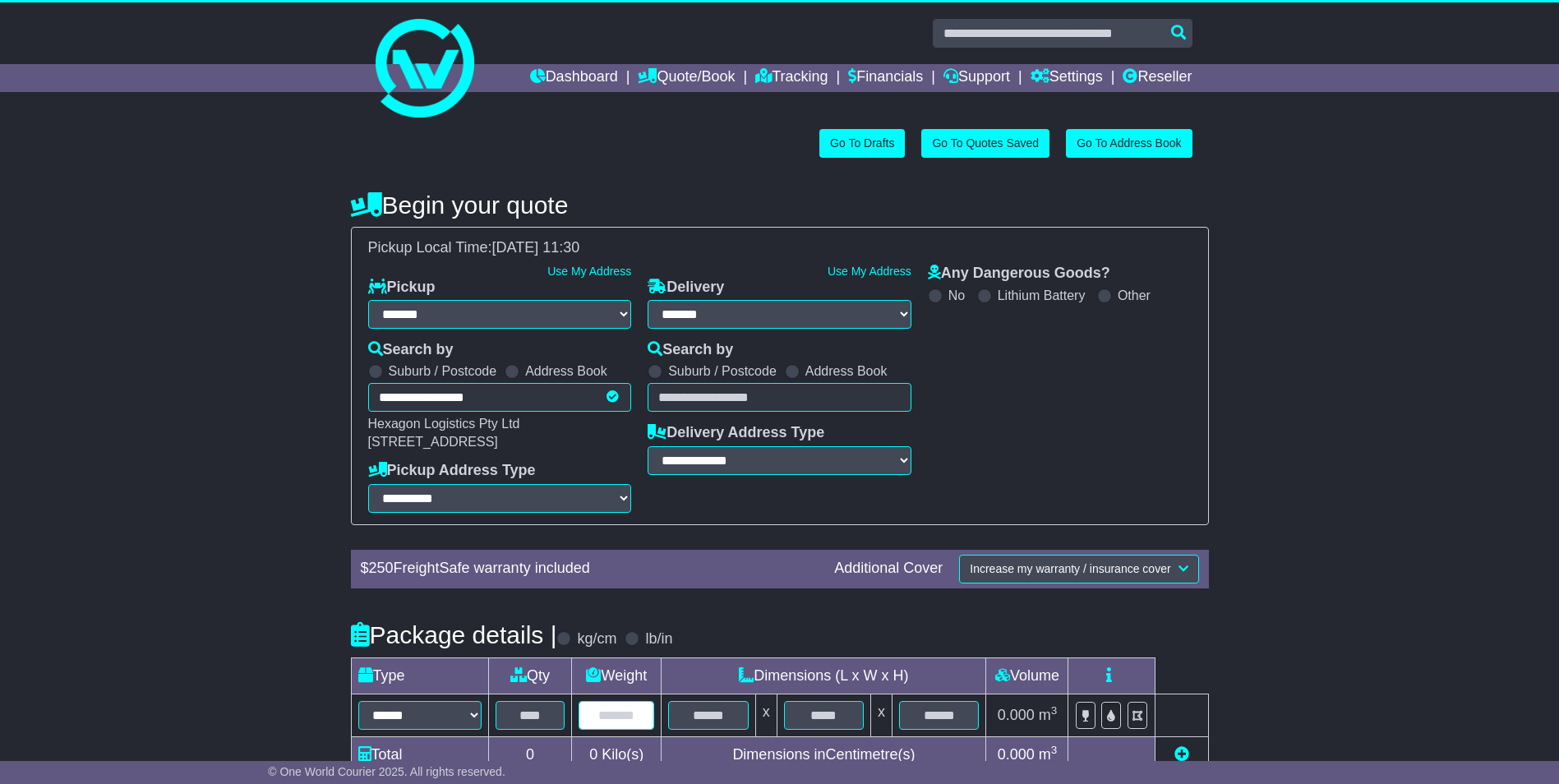 scroll, scrollTop: 0, scrollLeft: 0, axis: both 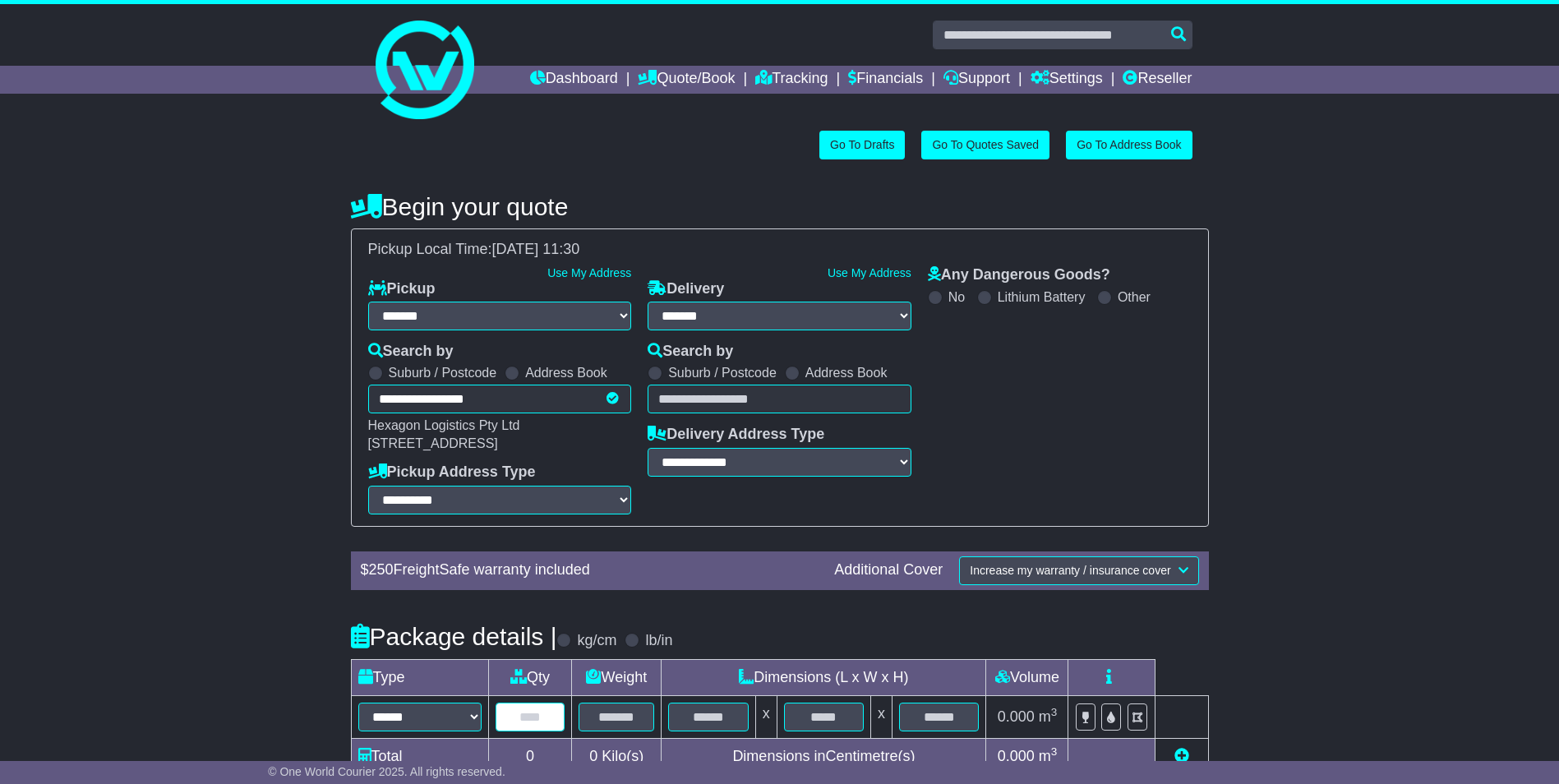 click at bounding box center [530, 717] 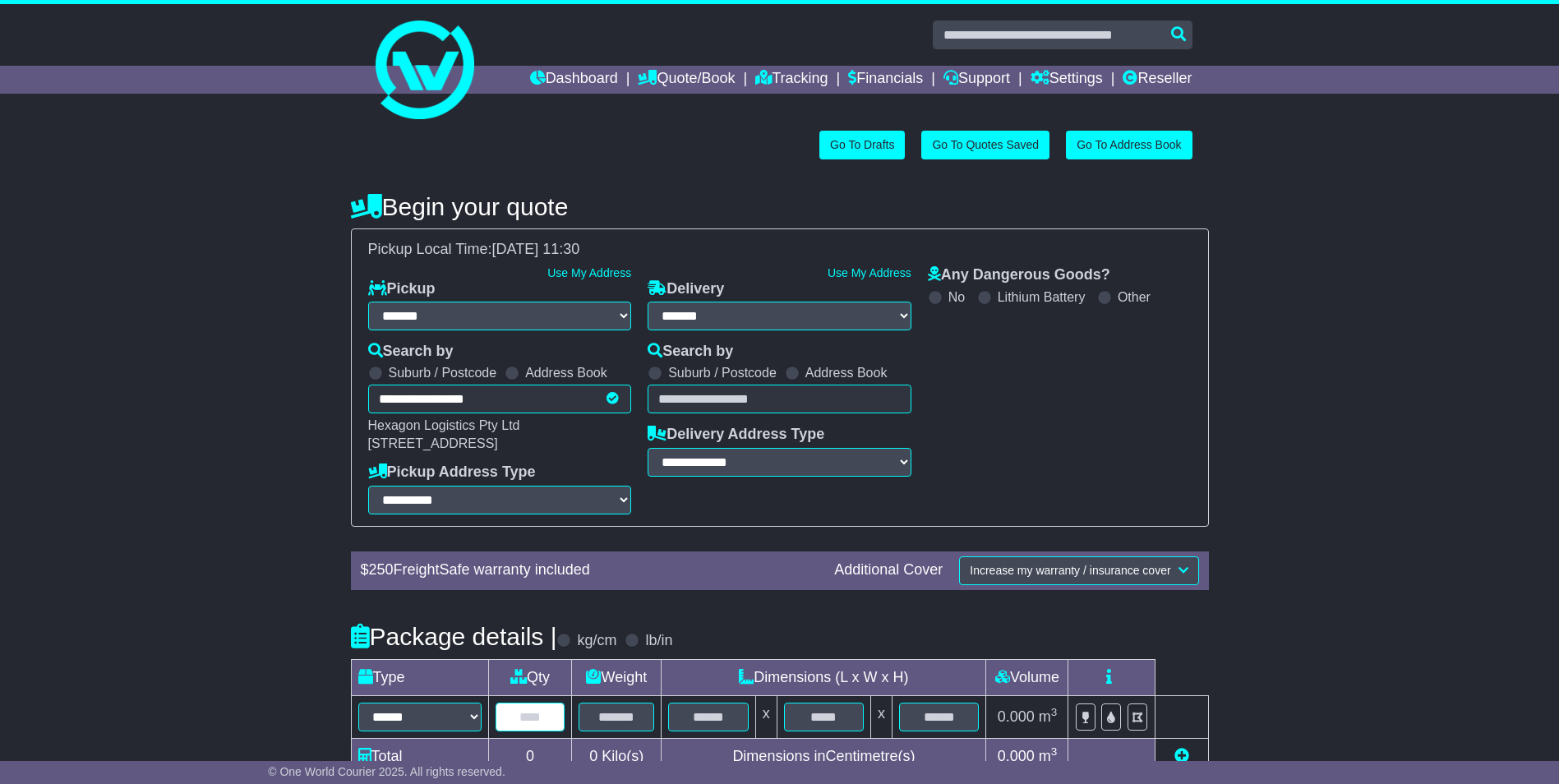 click at bounding box center [530, 717] 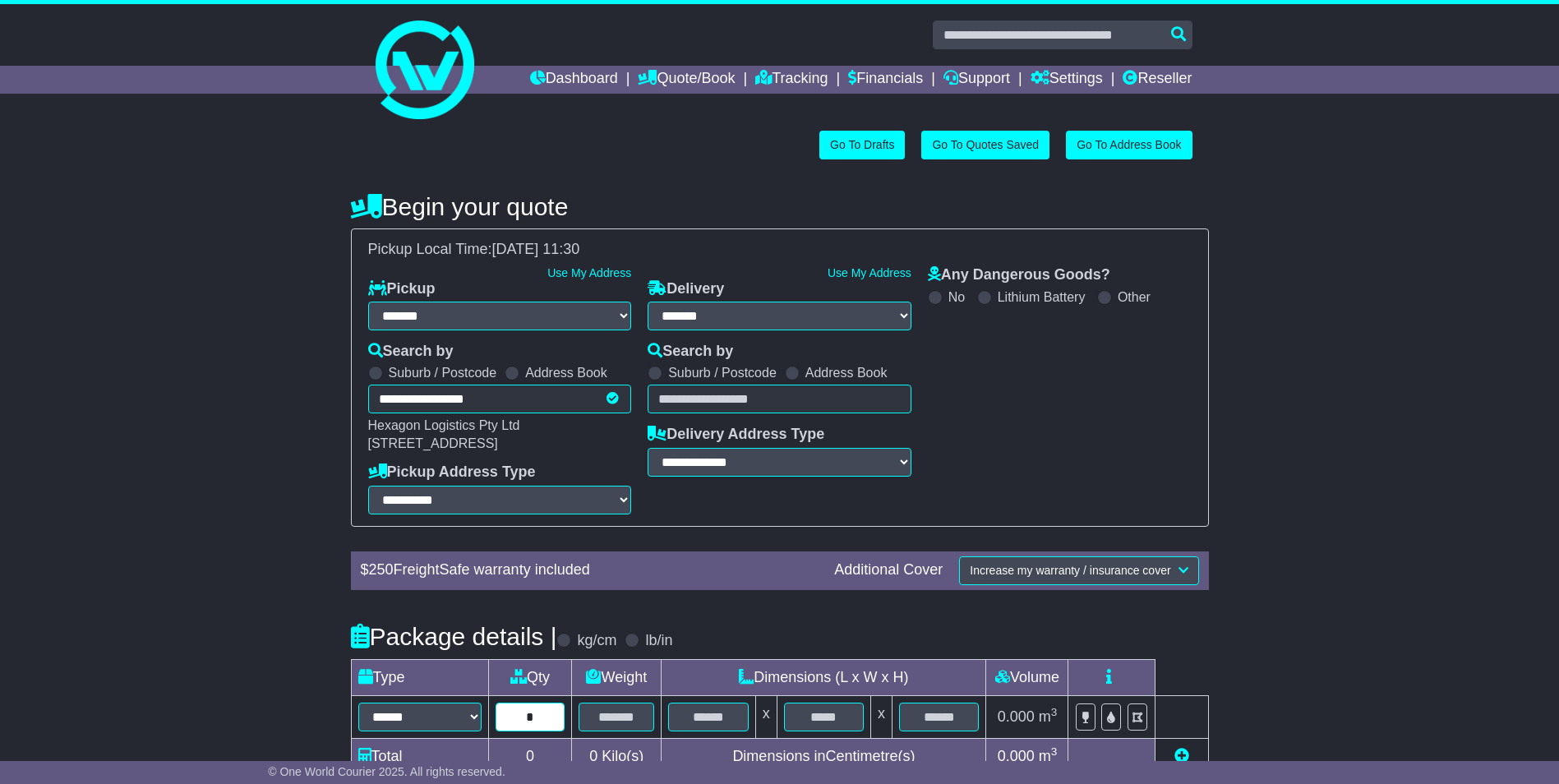 type on "*" 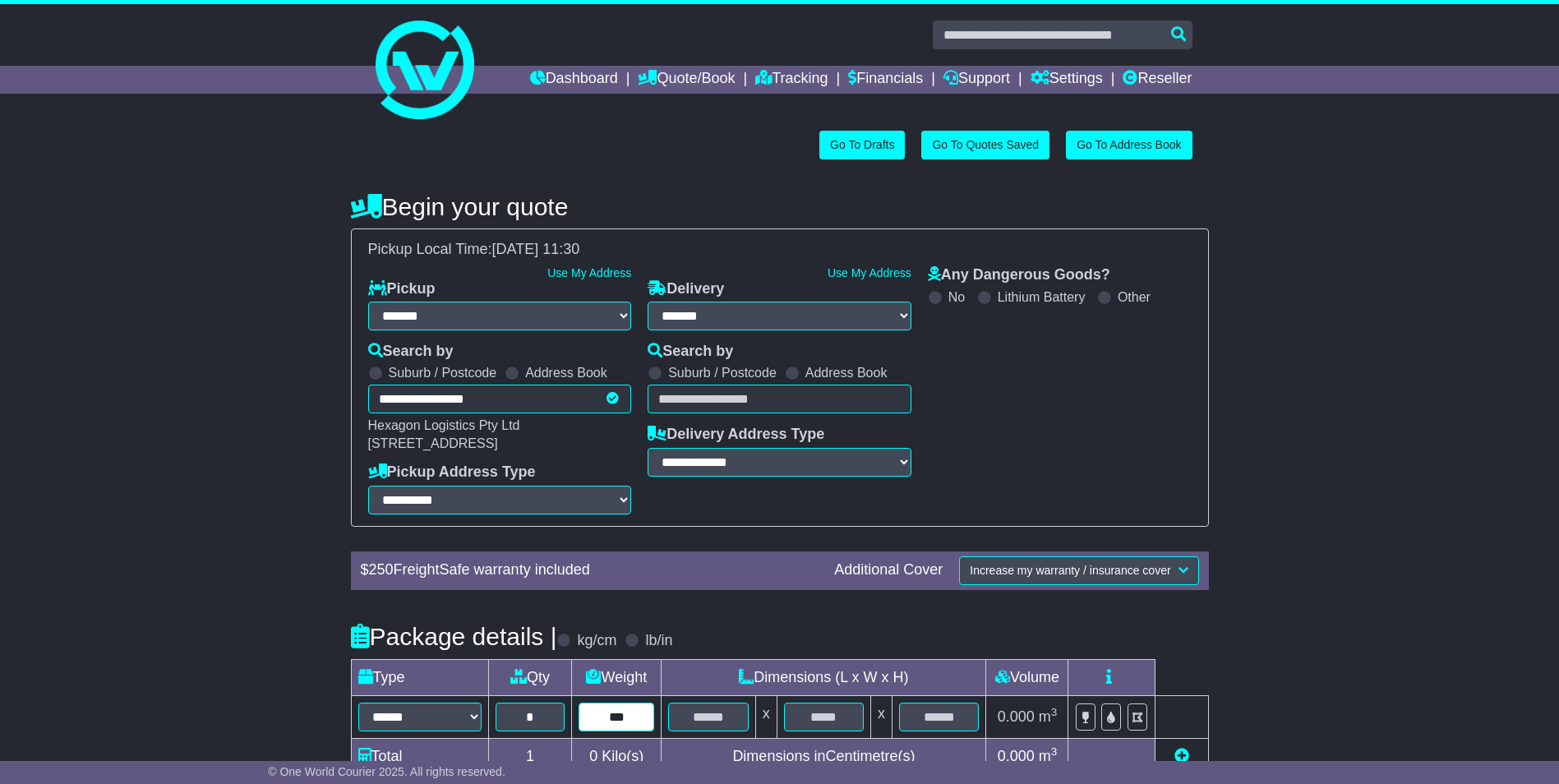 type on "***" 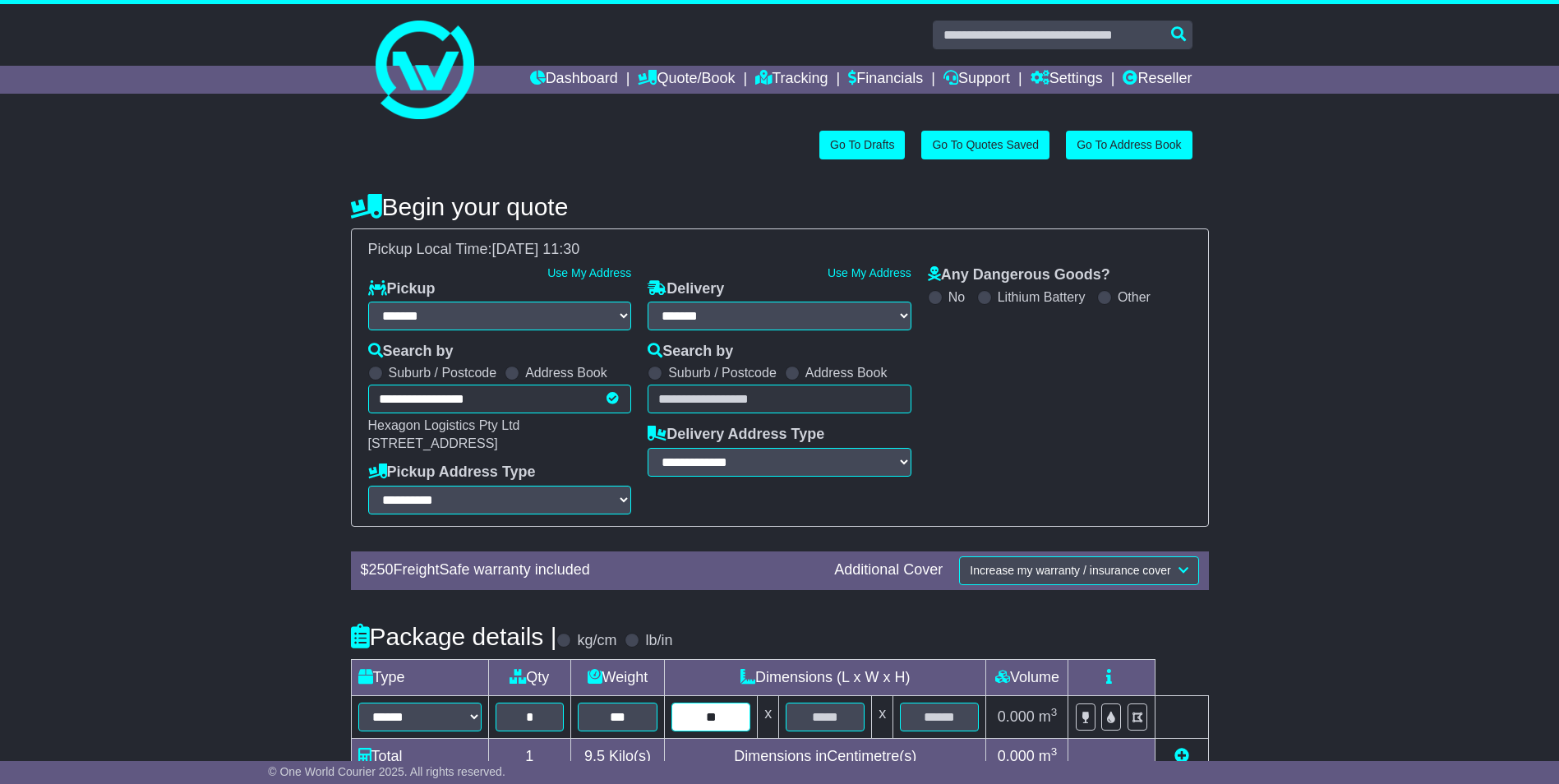type on "**" 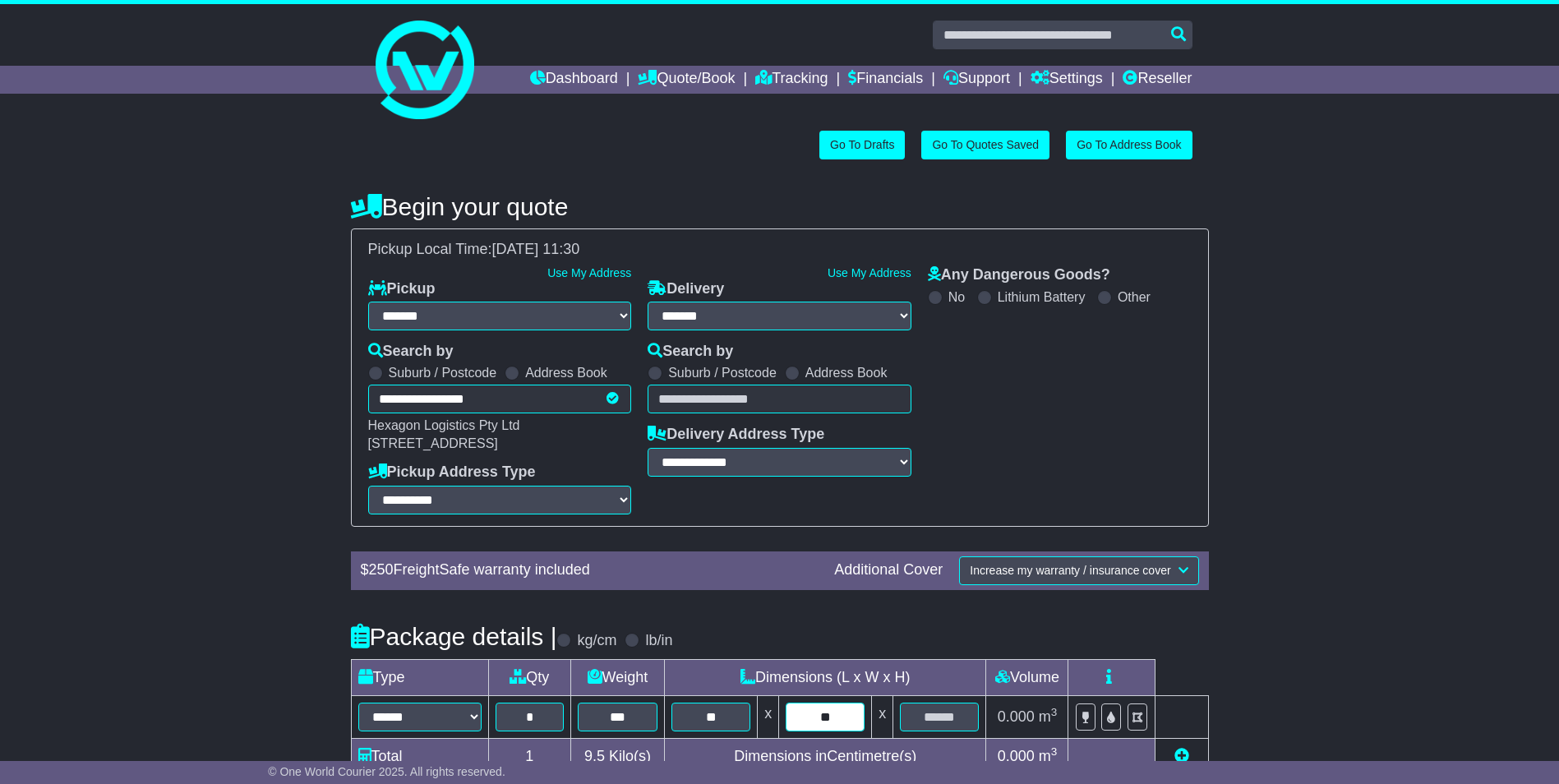 type on "**" 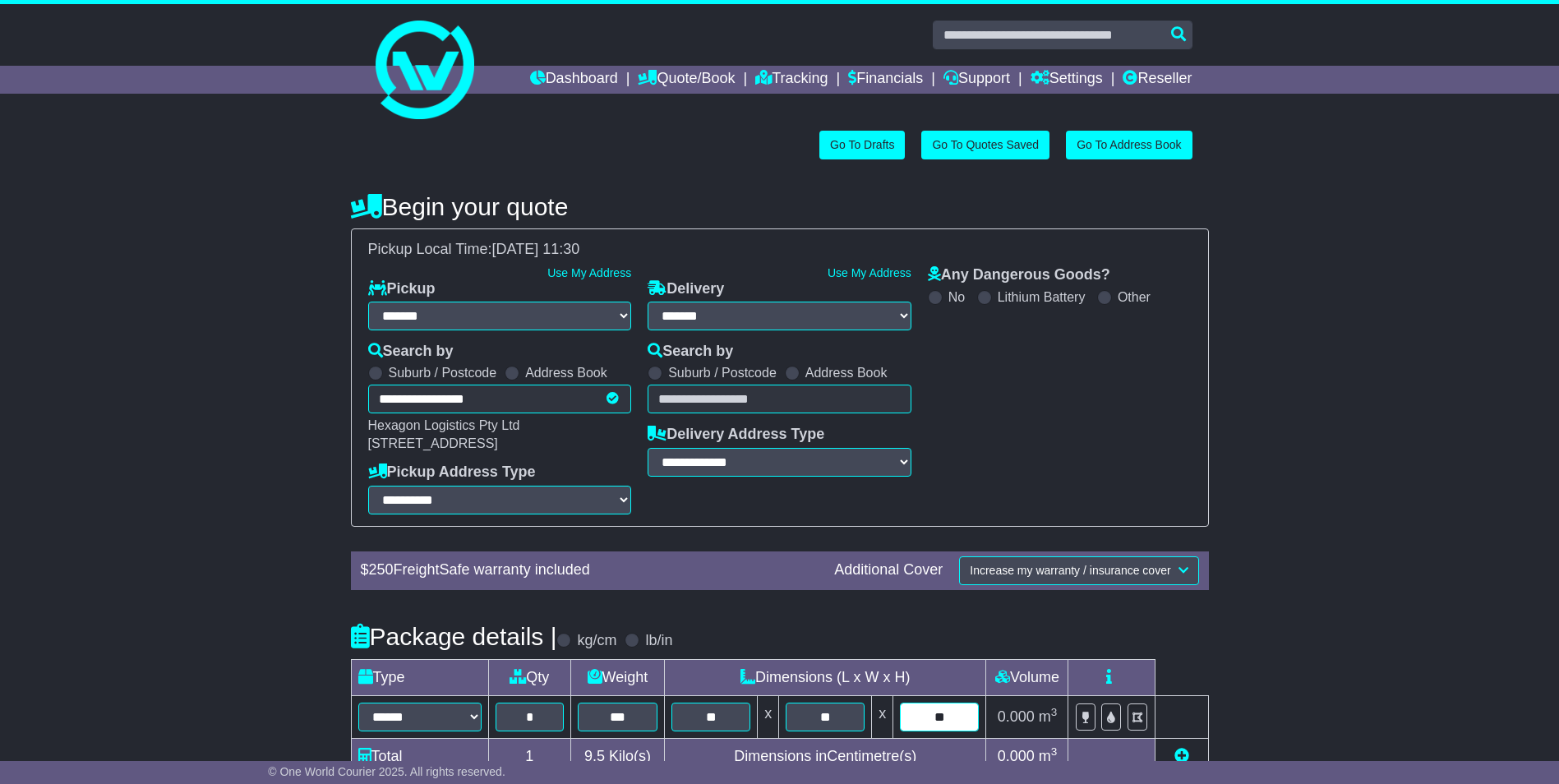 type on "**" 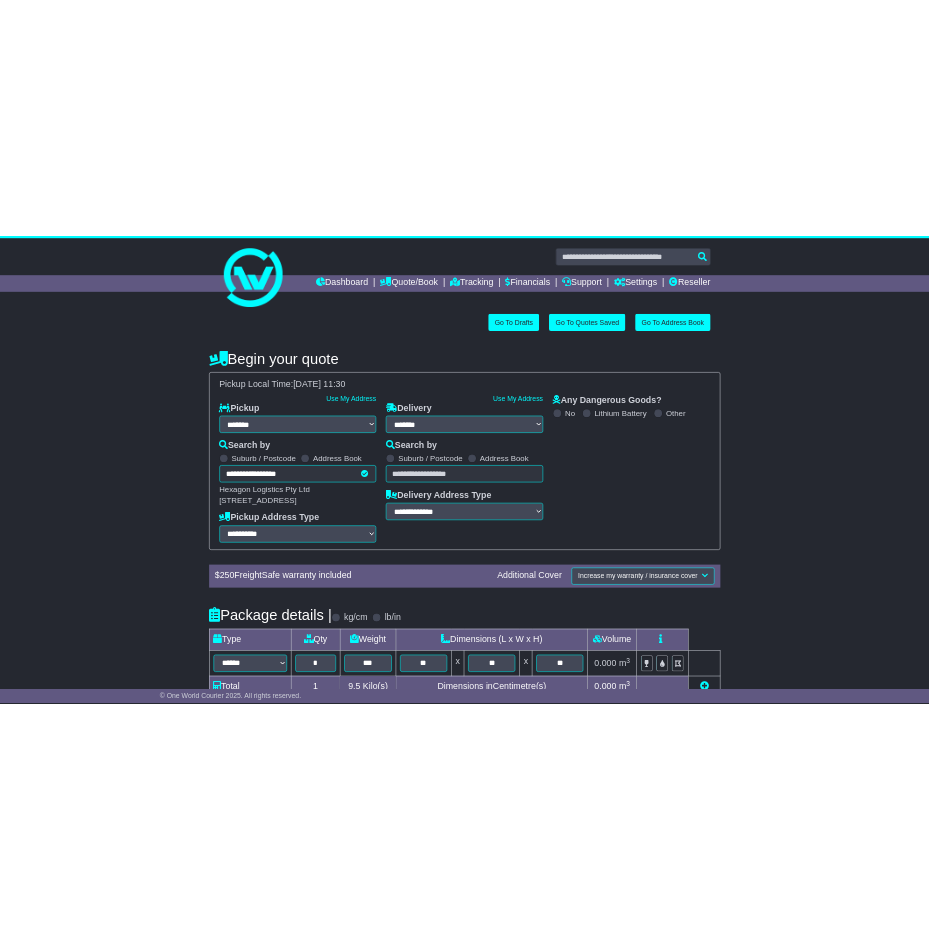 scroll, scrollTop: 105, scrollLeft: 0, axis: vertical 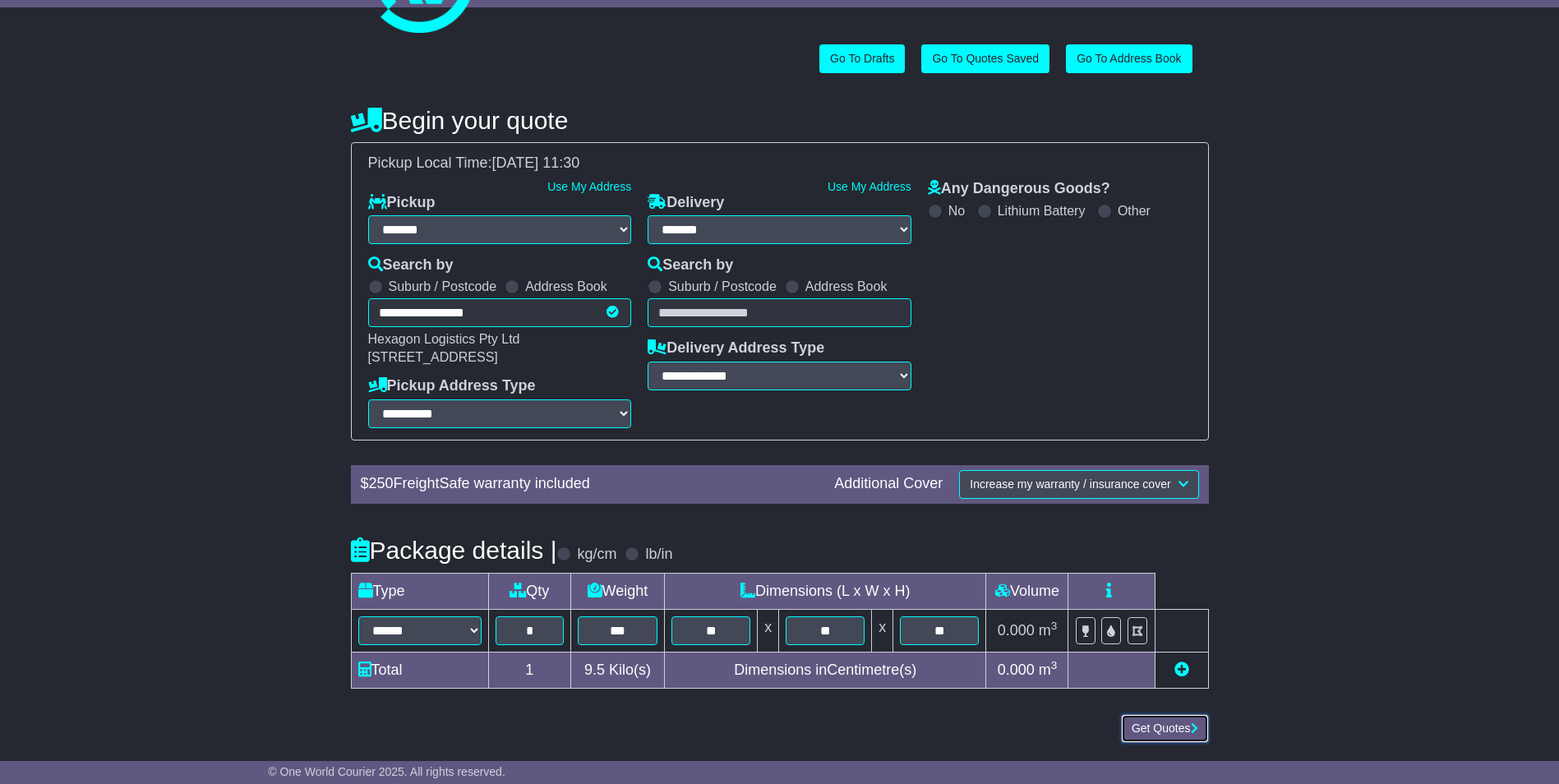 type 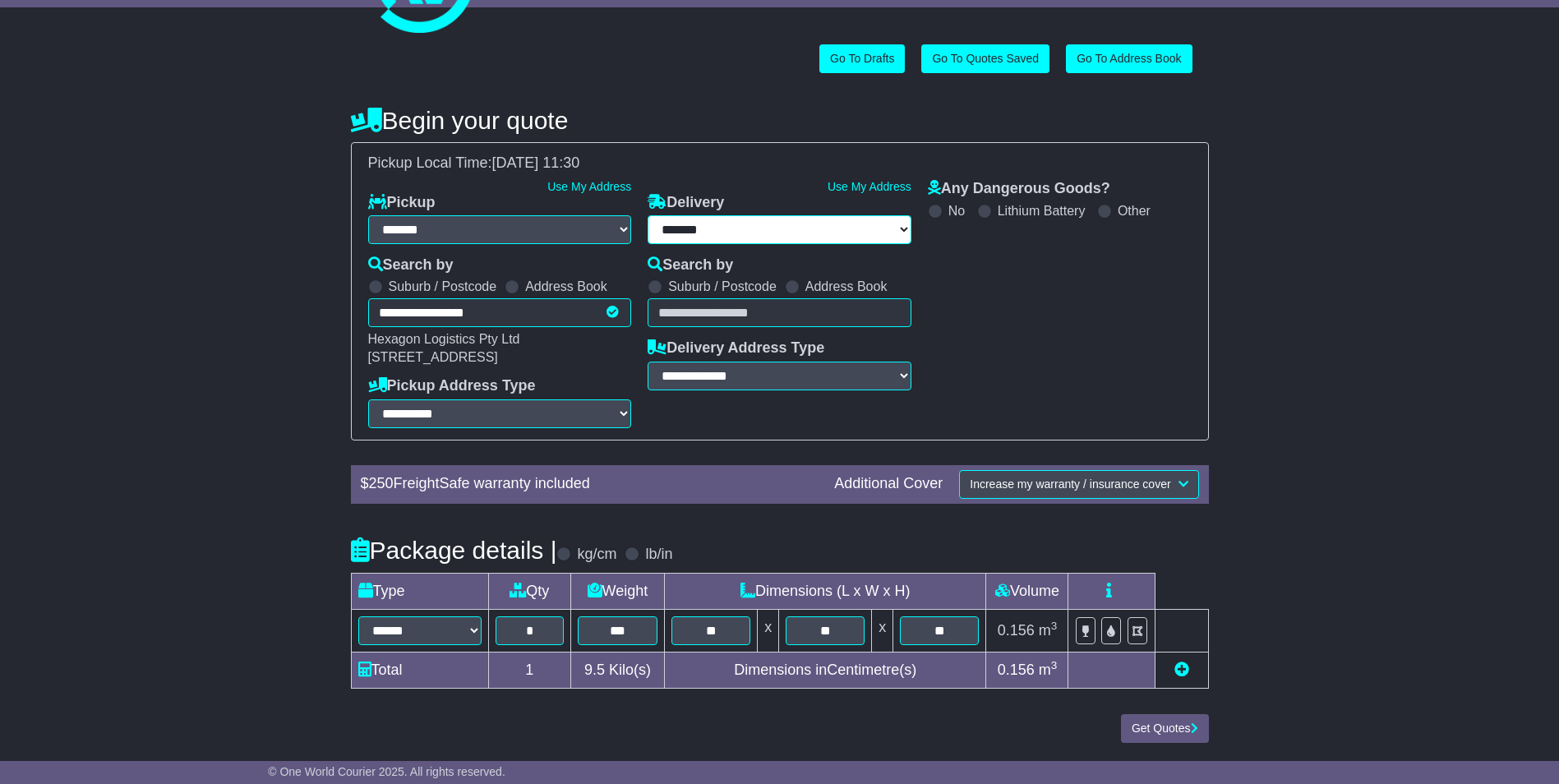 click on "**********" at bounding box center (779, 229) 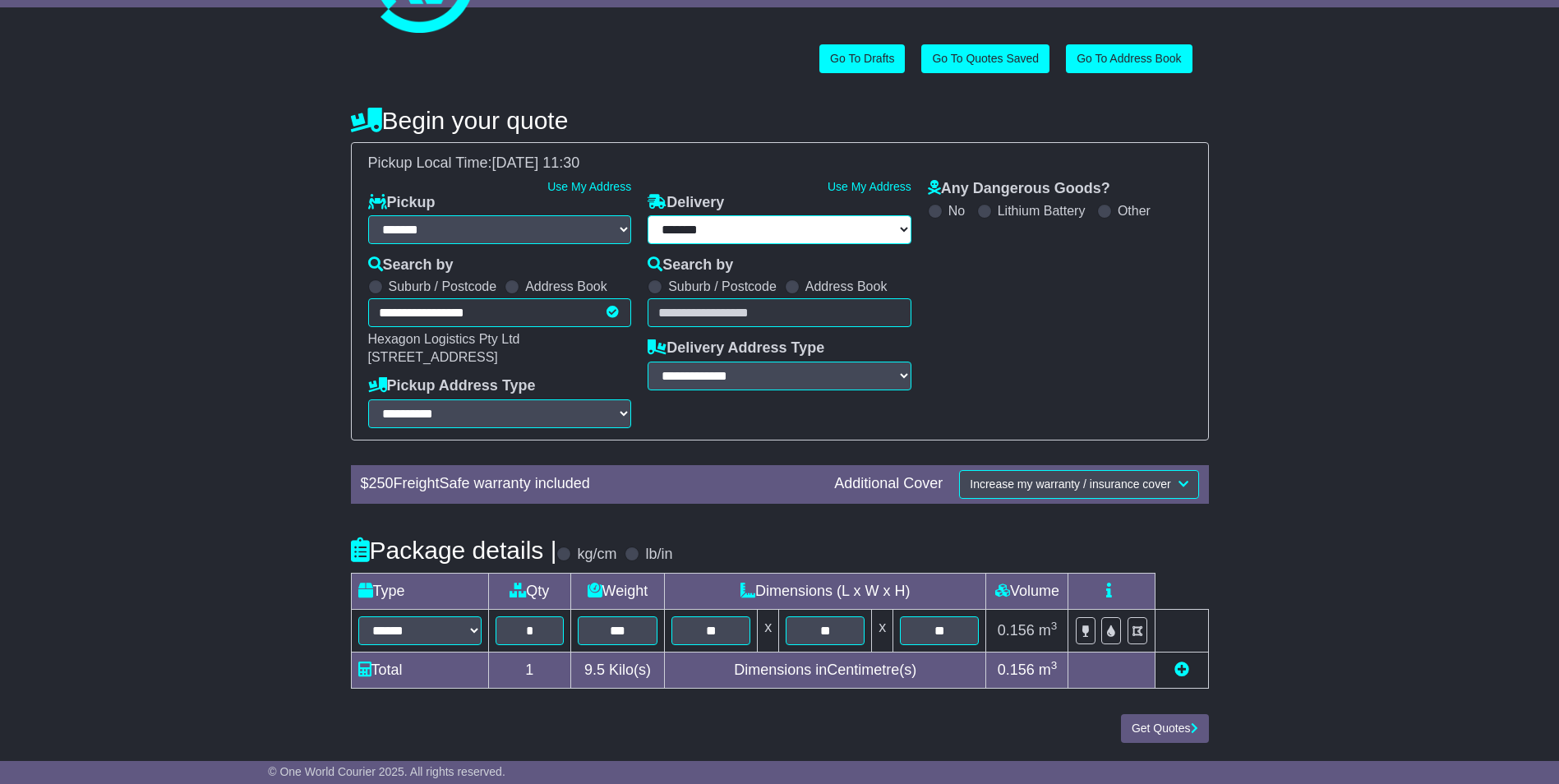 select on "**" 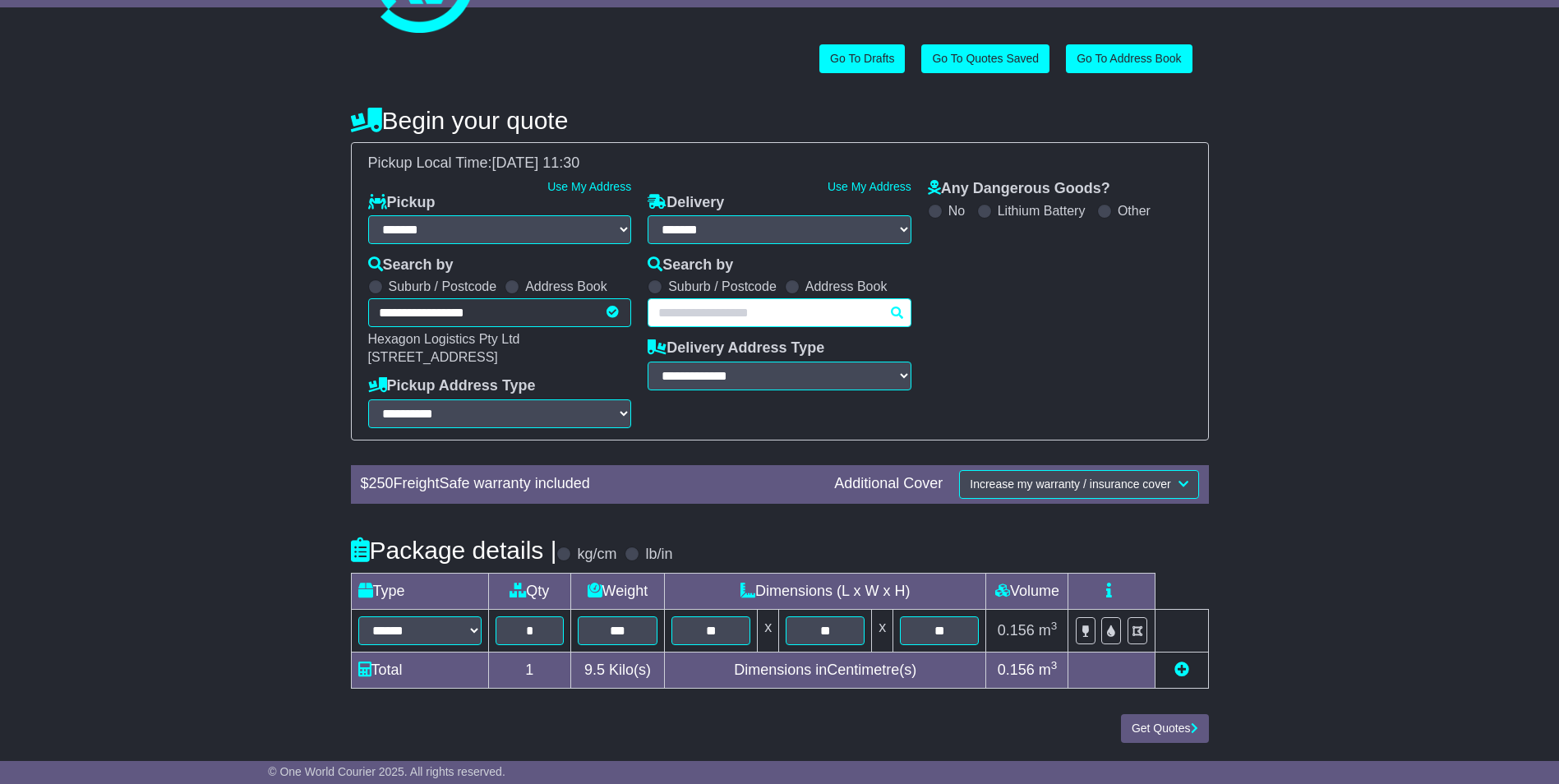 click at bounding box center (779, 312) 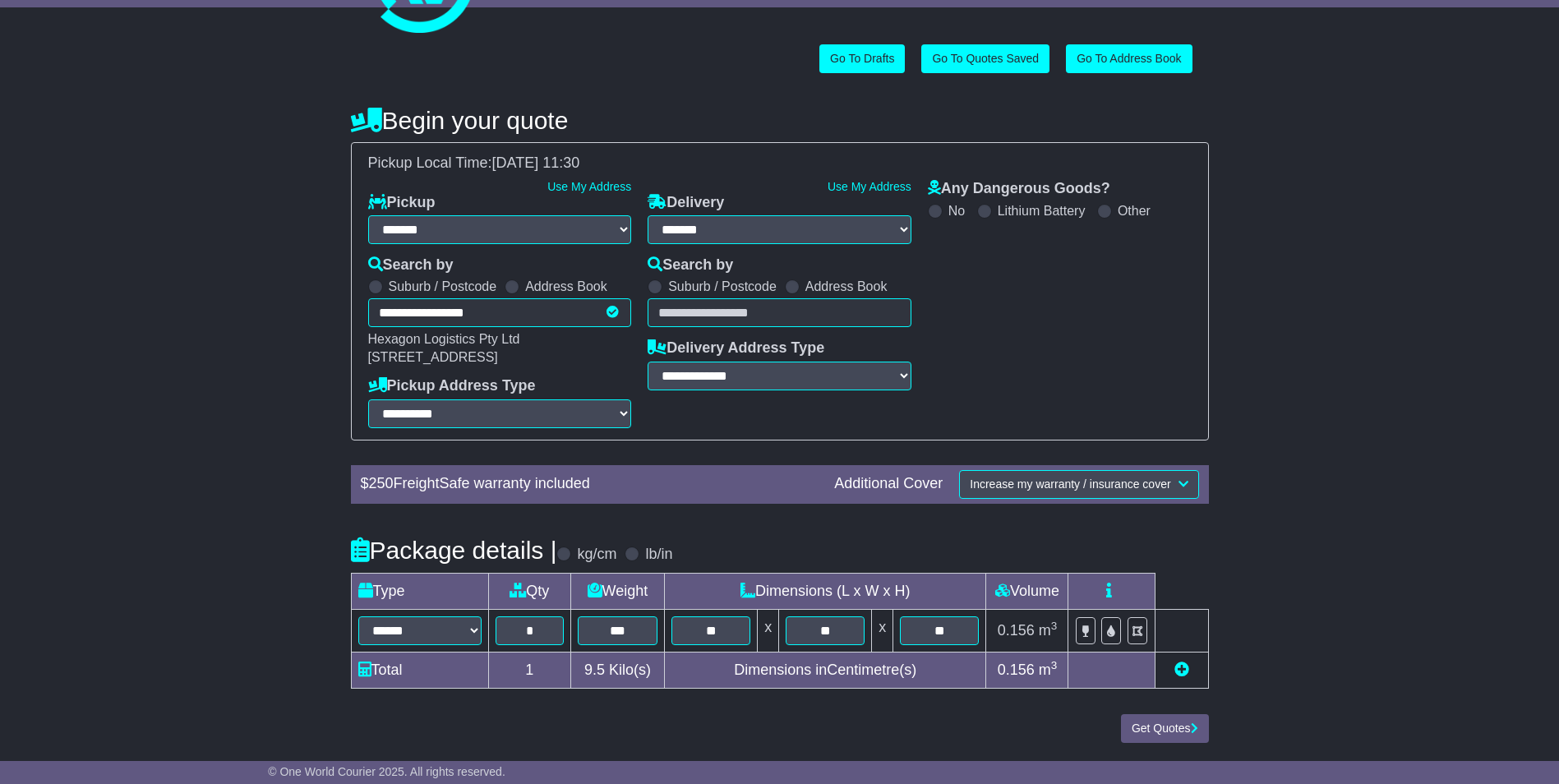 click on "Address Book" at bounding box center (846, 286) 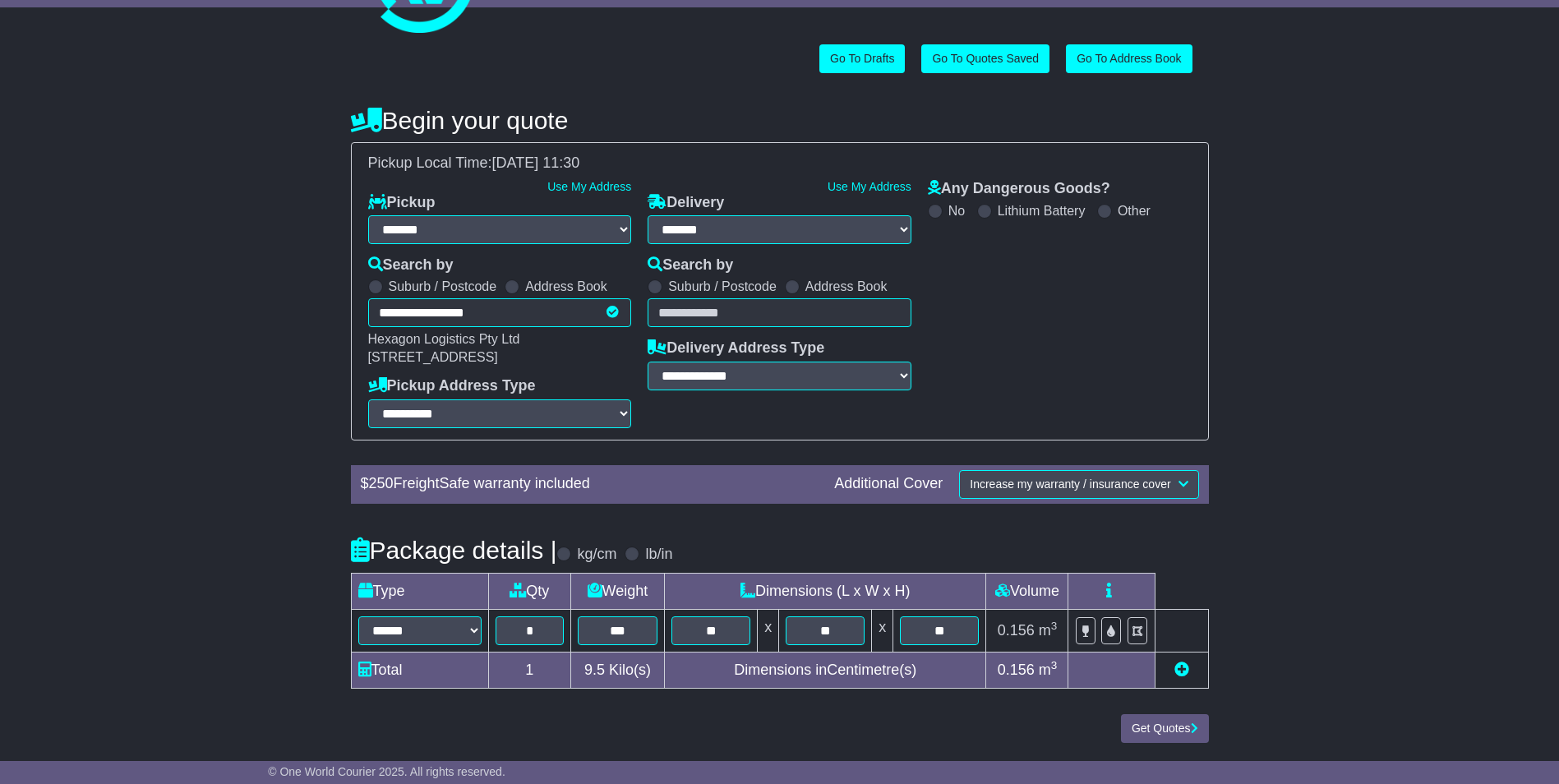 click on "Suburb / Postcode" at bounding box center (712, 286) 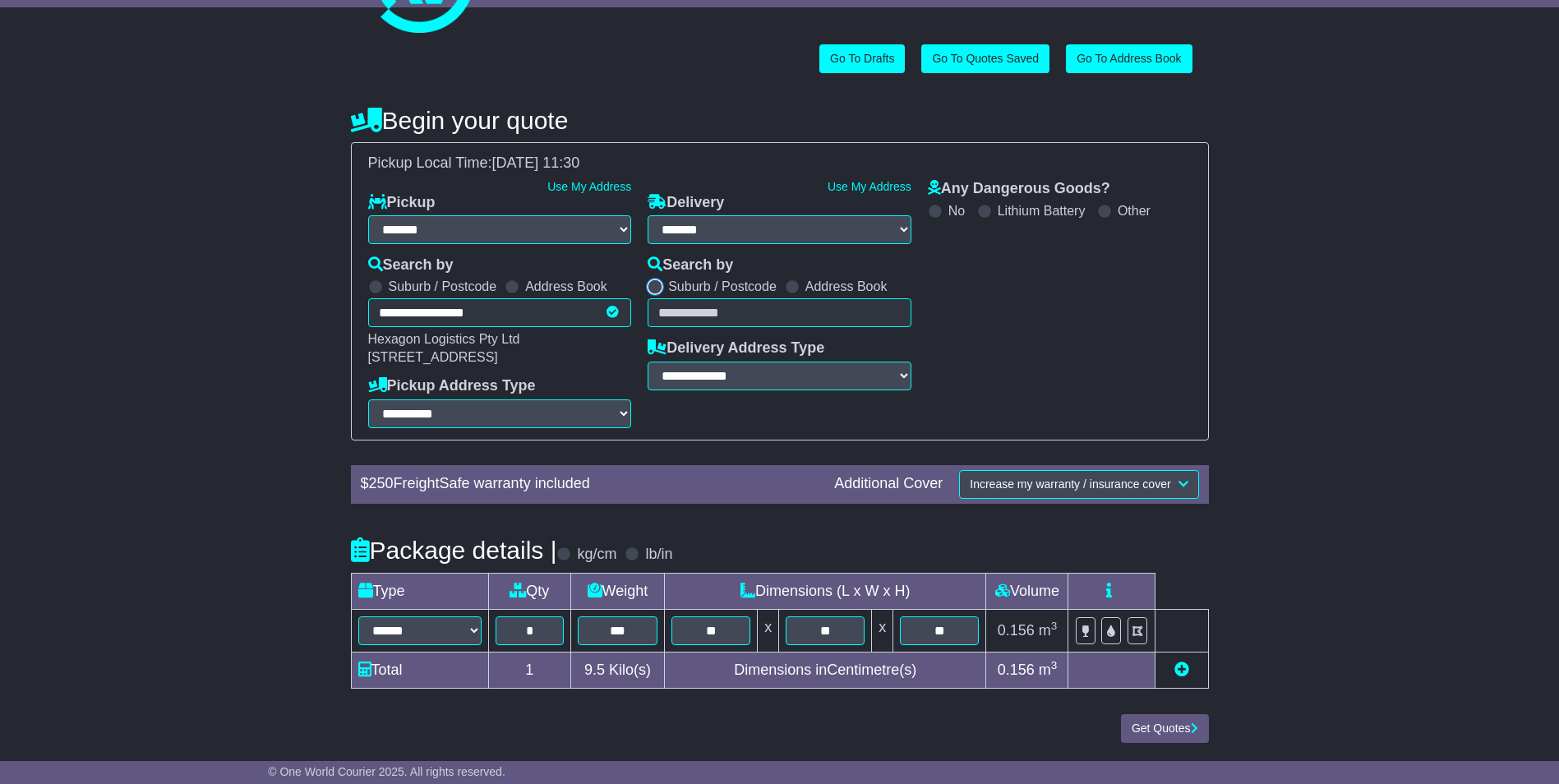 select 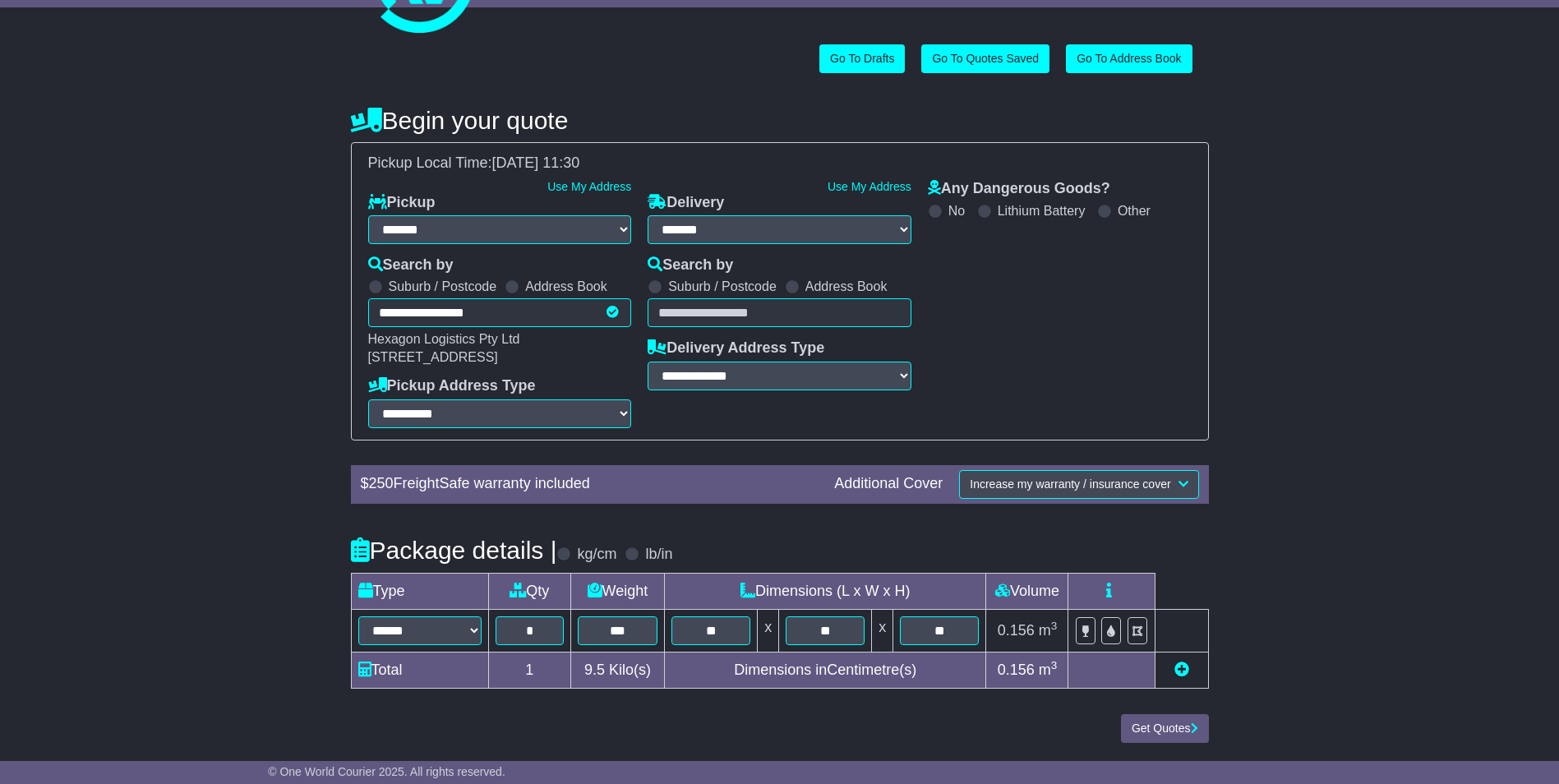 click at bounding box center [779, 312] 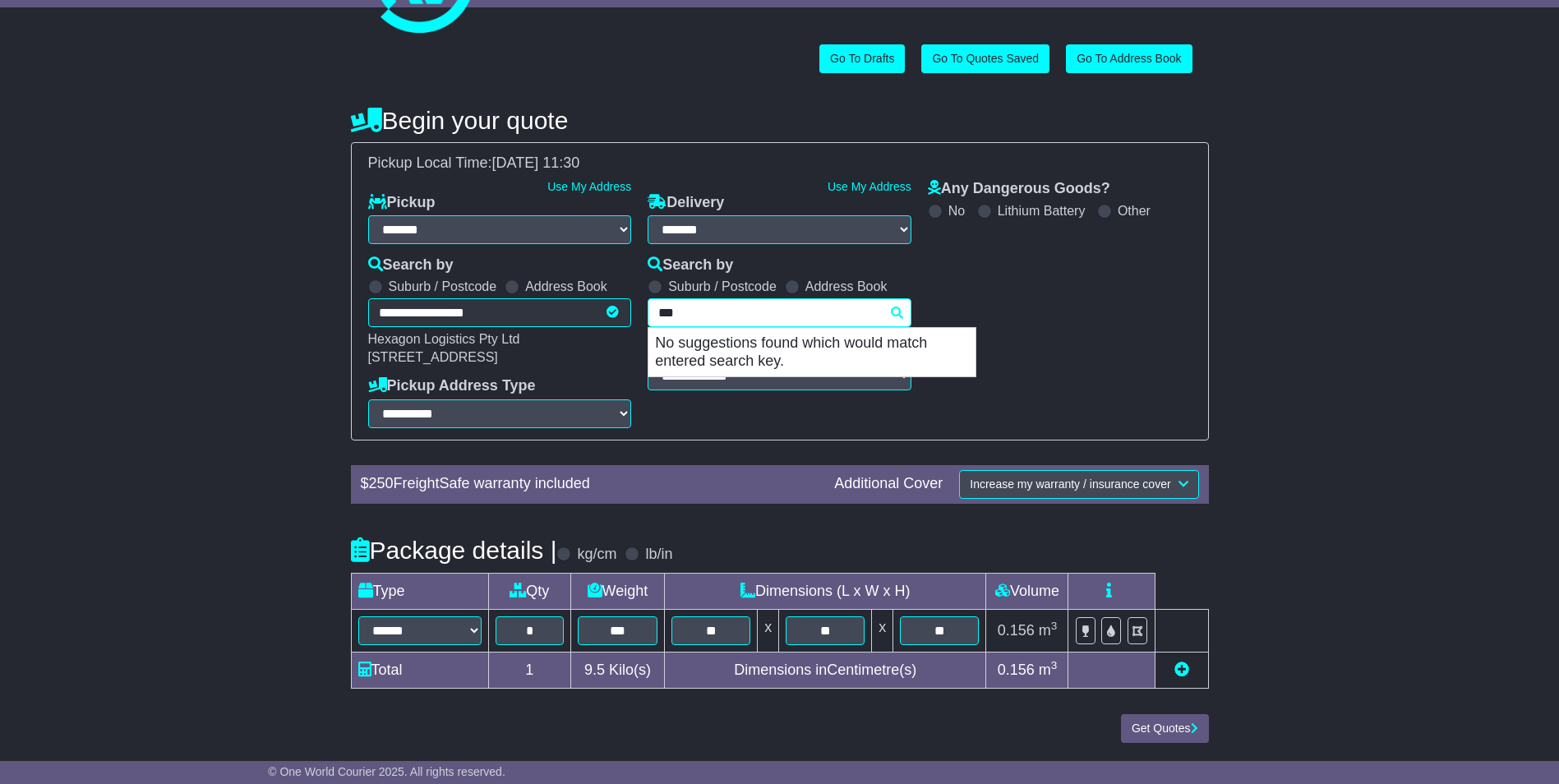 type on "****" 